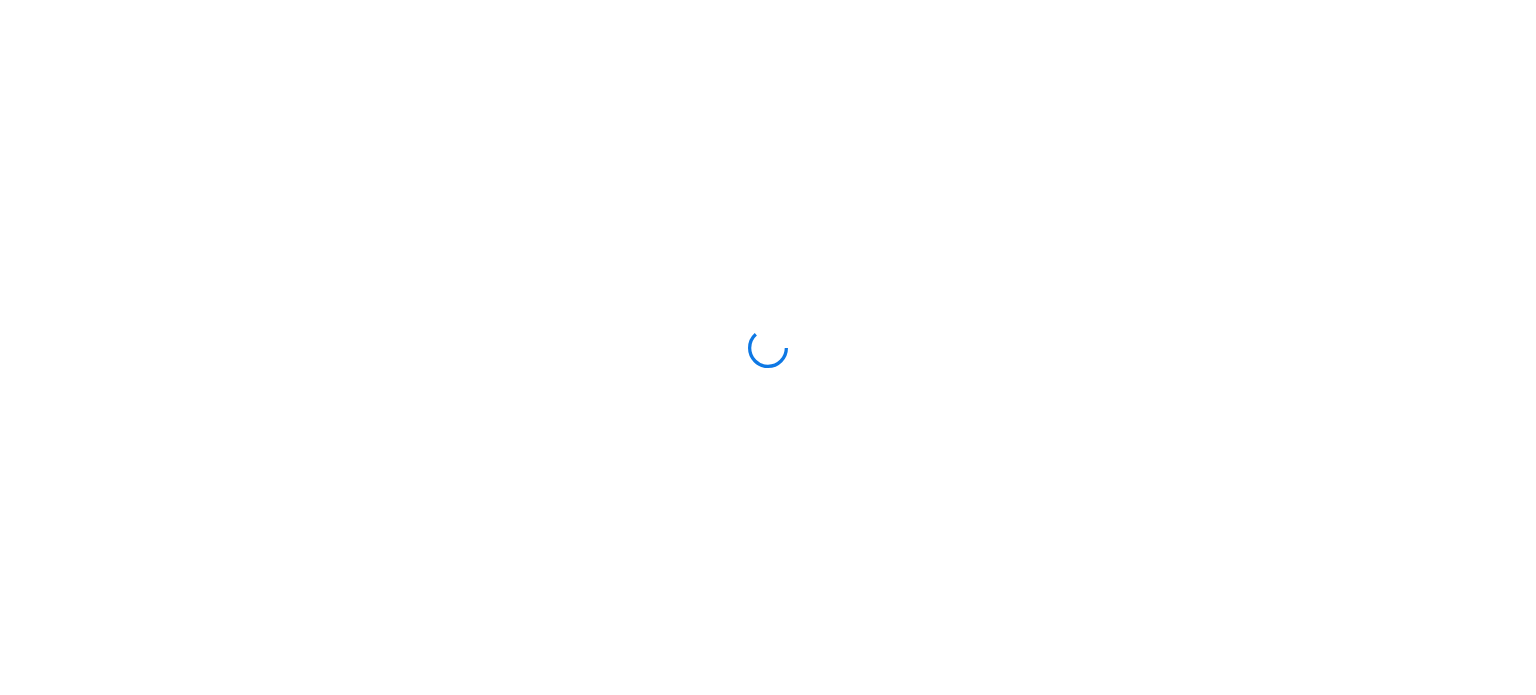 scroll, scrollTop: 0, scrollLeft: 0, axis: both 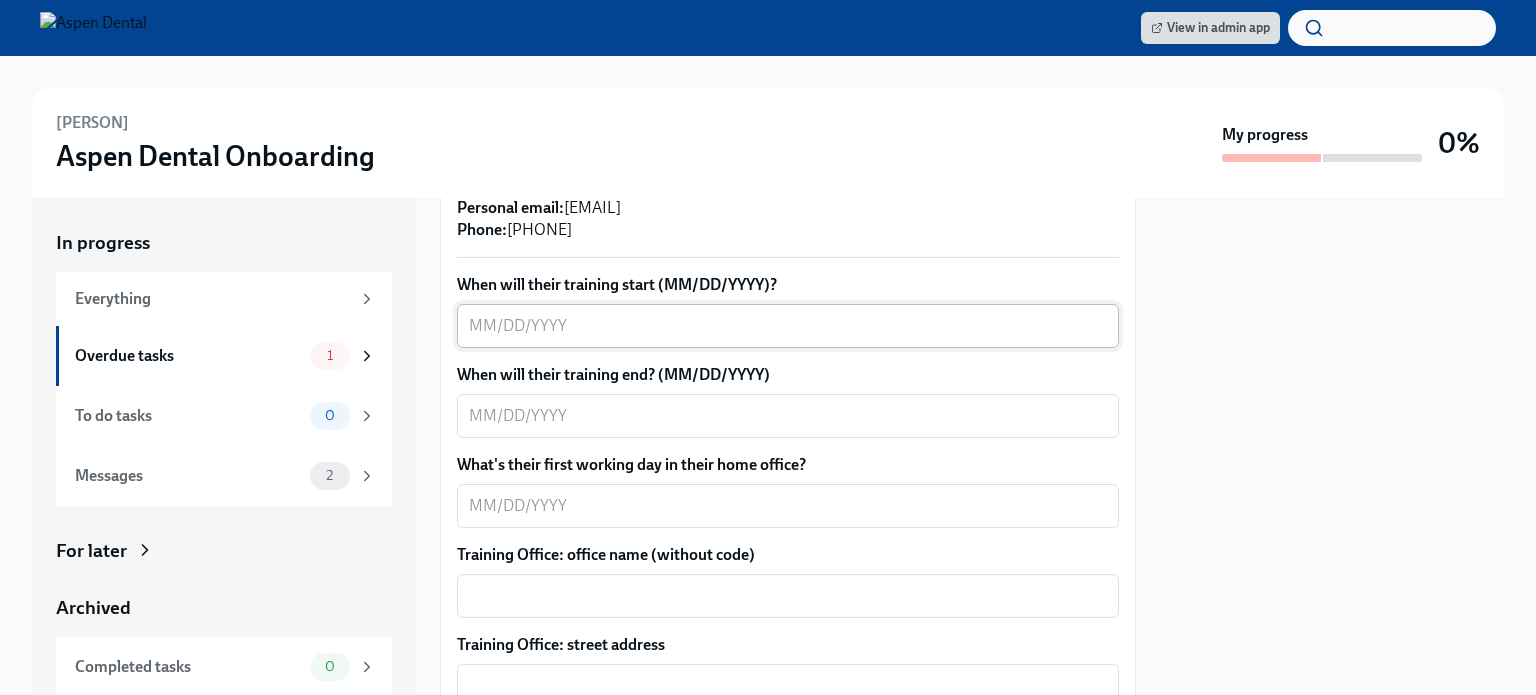 click on "When will their training start (MM/DD/YYYY)?" at bounding box center (788, 326) 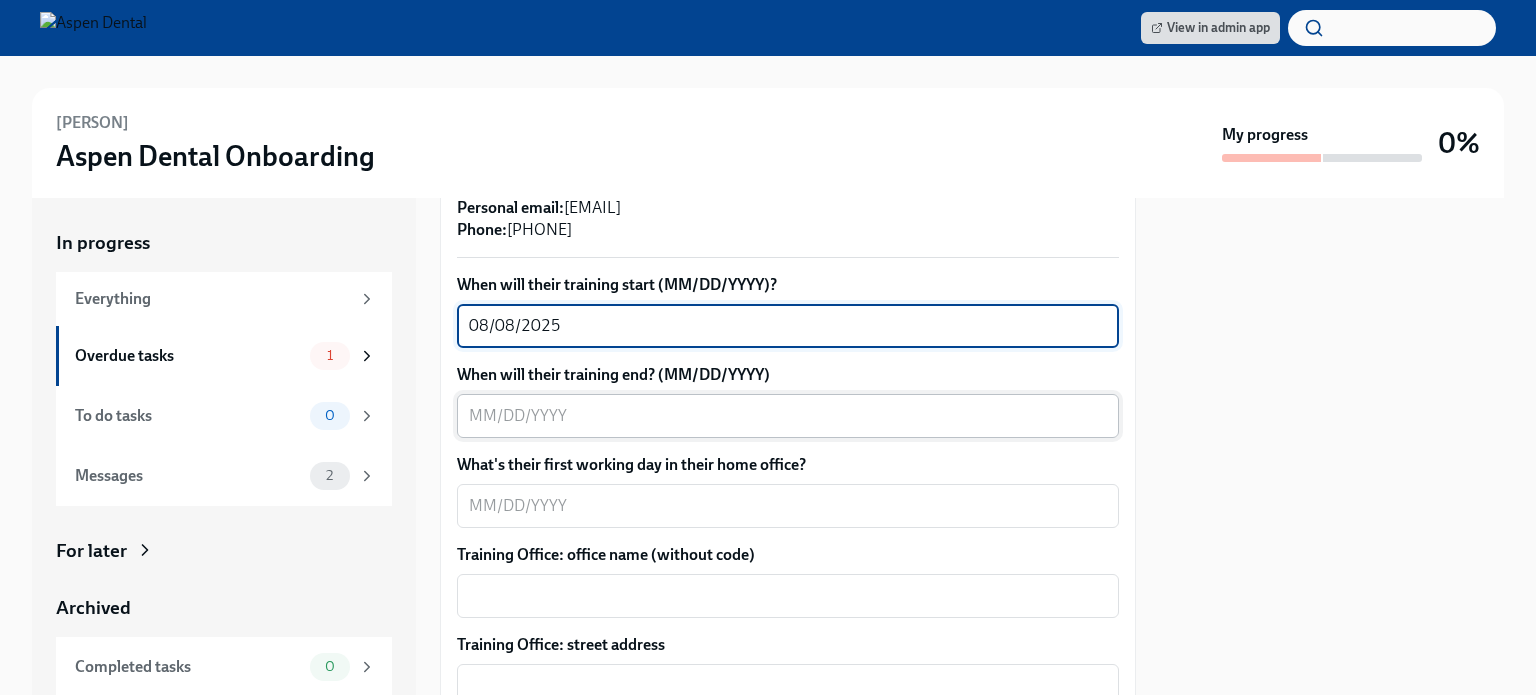 type on "08/08/2025" 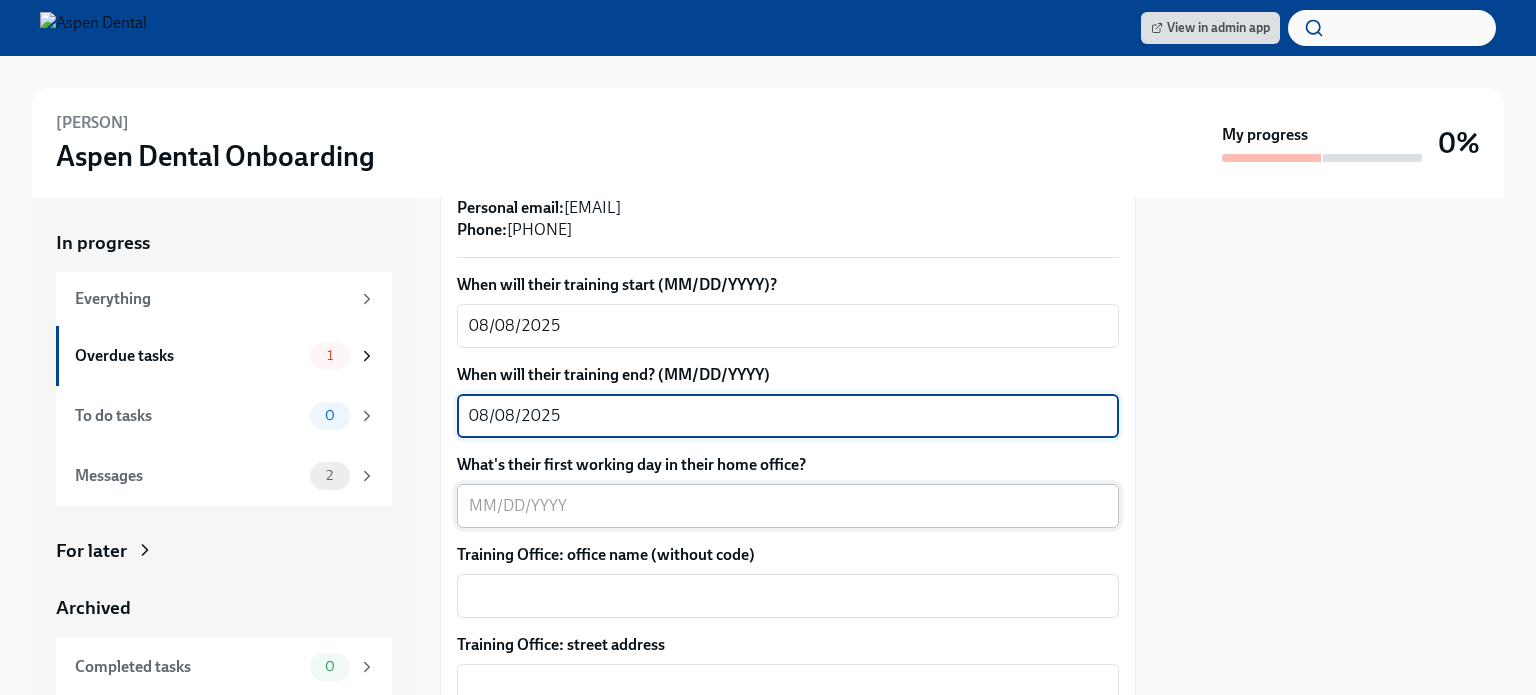 type on "08/08/2025" 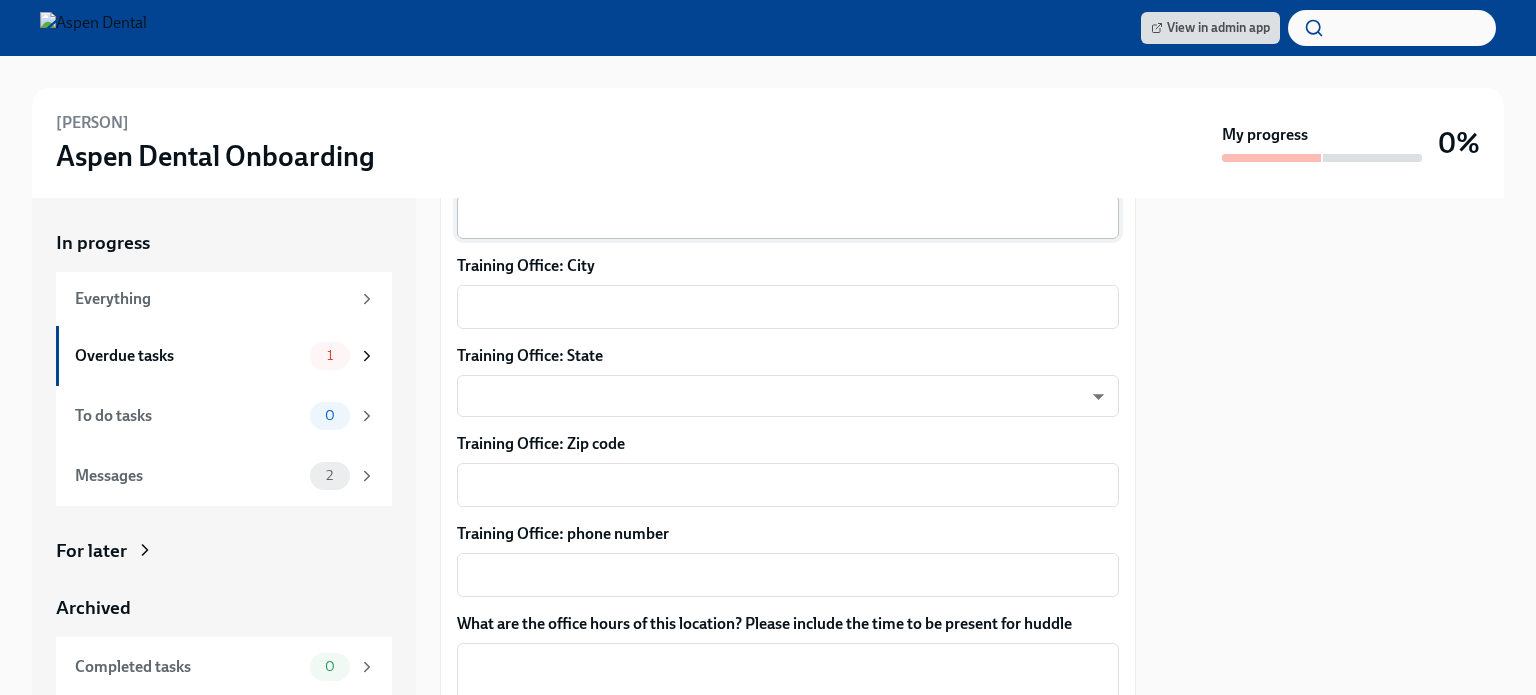 scroll, scrollTop: 1369, scrollLeft: 0, axis: vertical 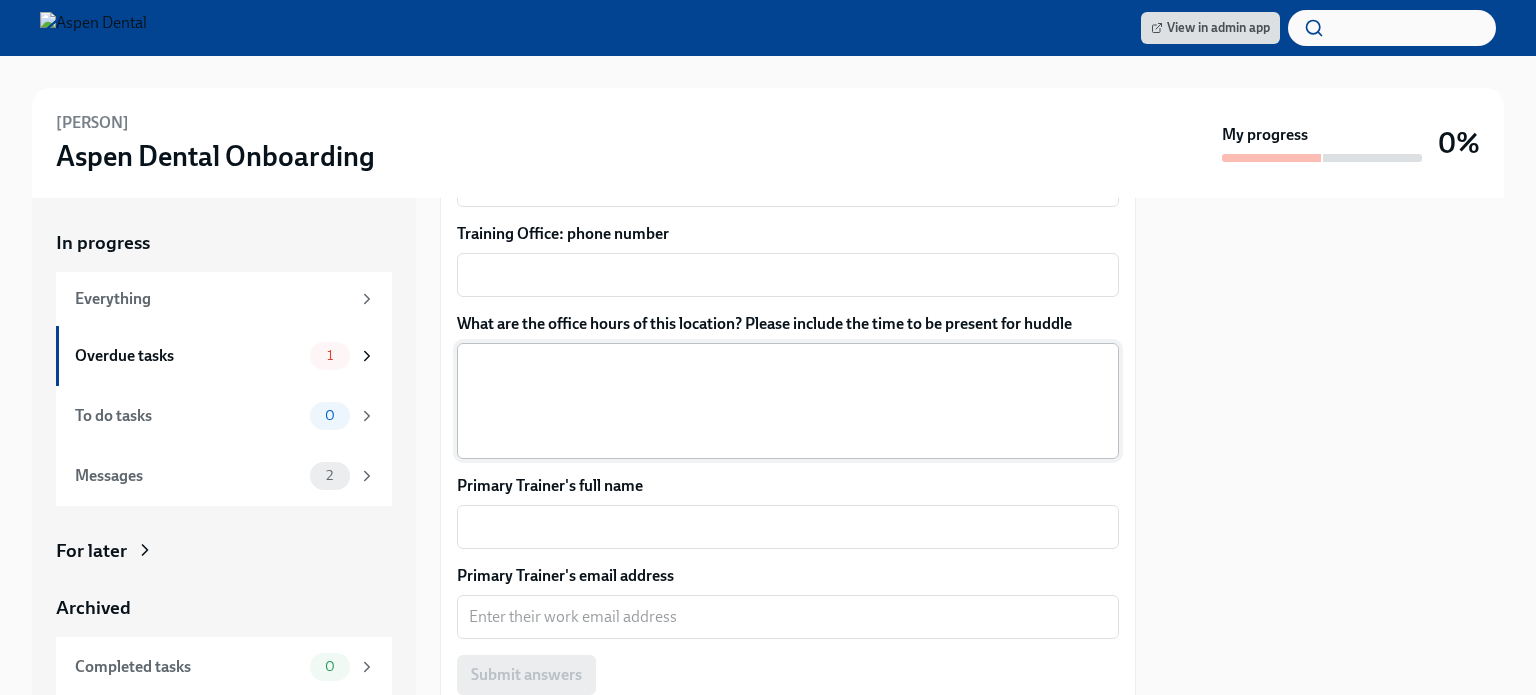 type on "08/08/2025" 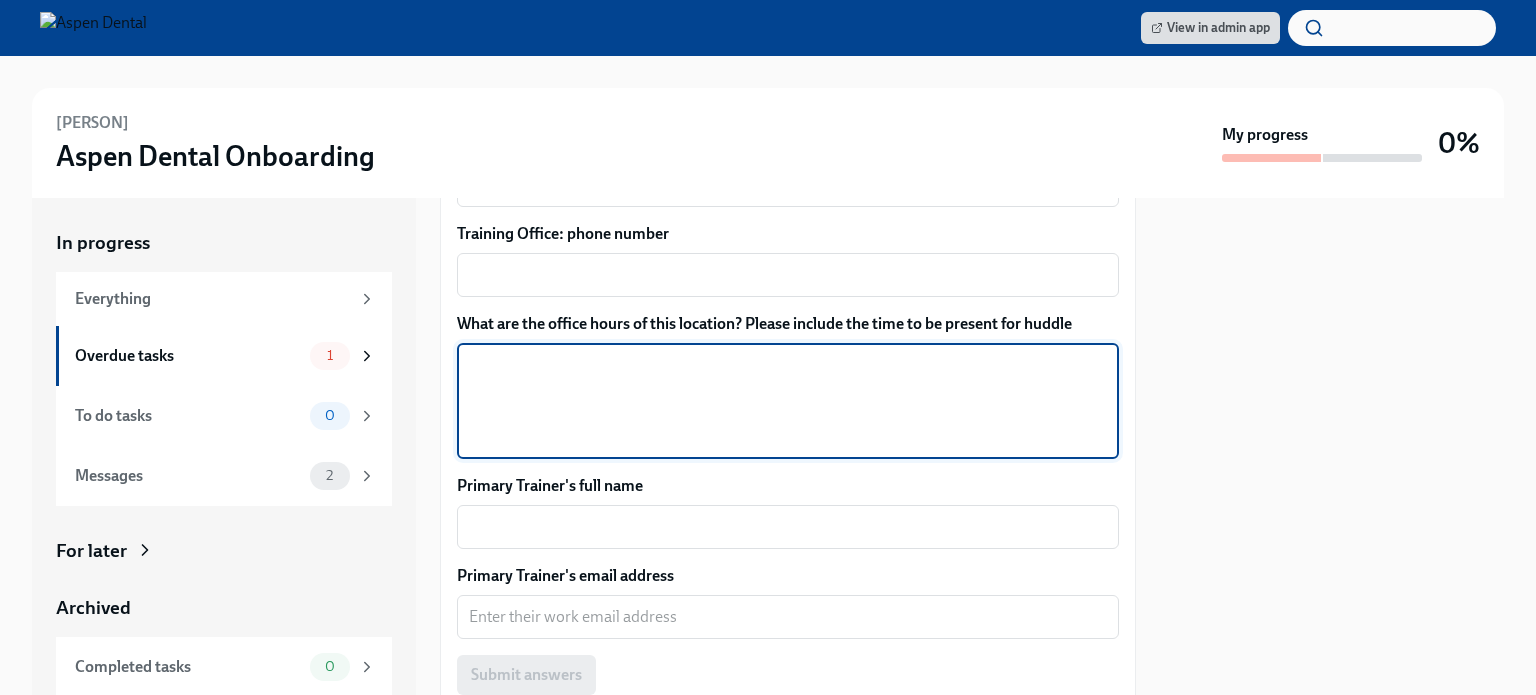 click on "What are the office hours of this location? Please include the time to be present for huddle" at bounding box center [788, 401] 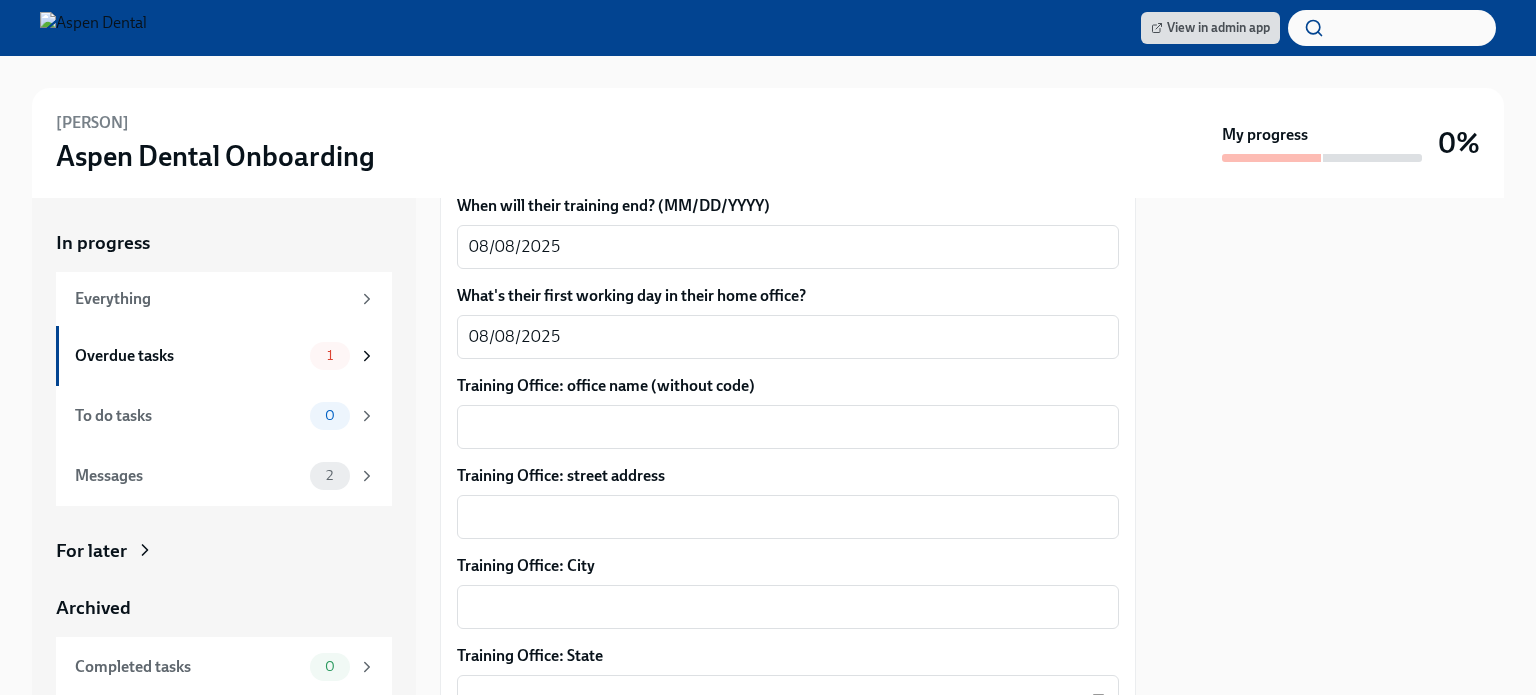 scroll, scrollTop: 869, scrollLeft: 0, axis: vertical 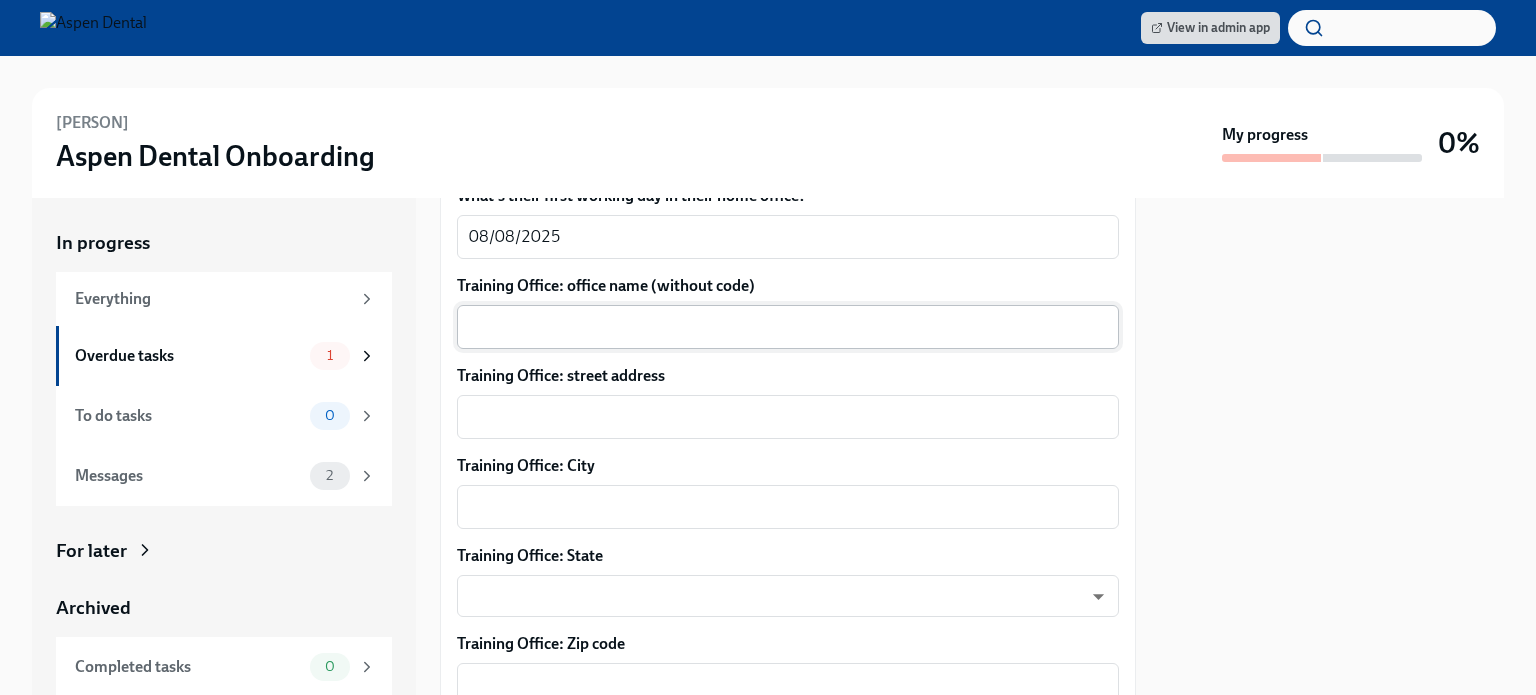 type on "Due to her being part-time/PRN we will work with her on training as she begins to see patients." 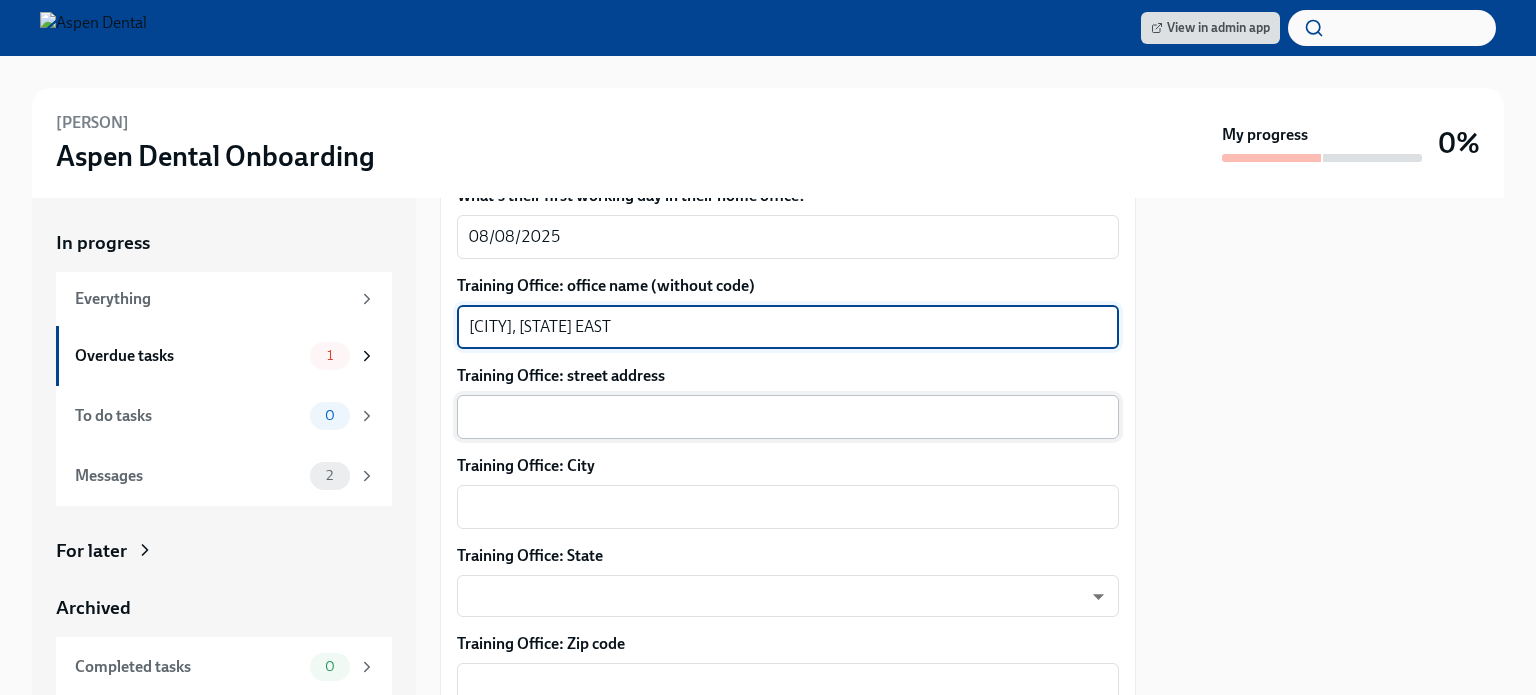 type on "[CITY], [STATE] EAST" 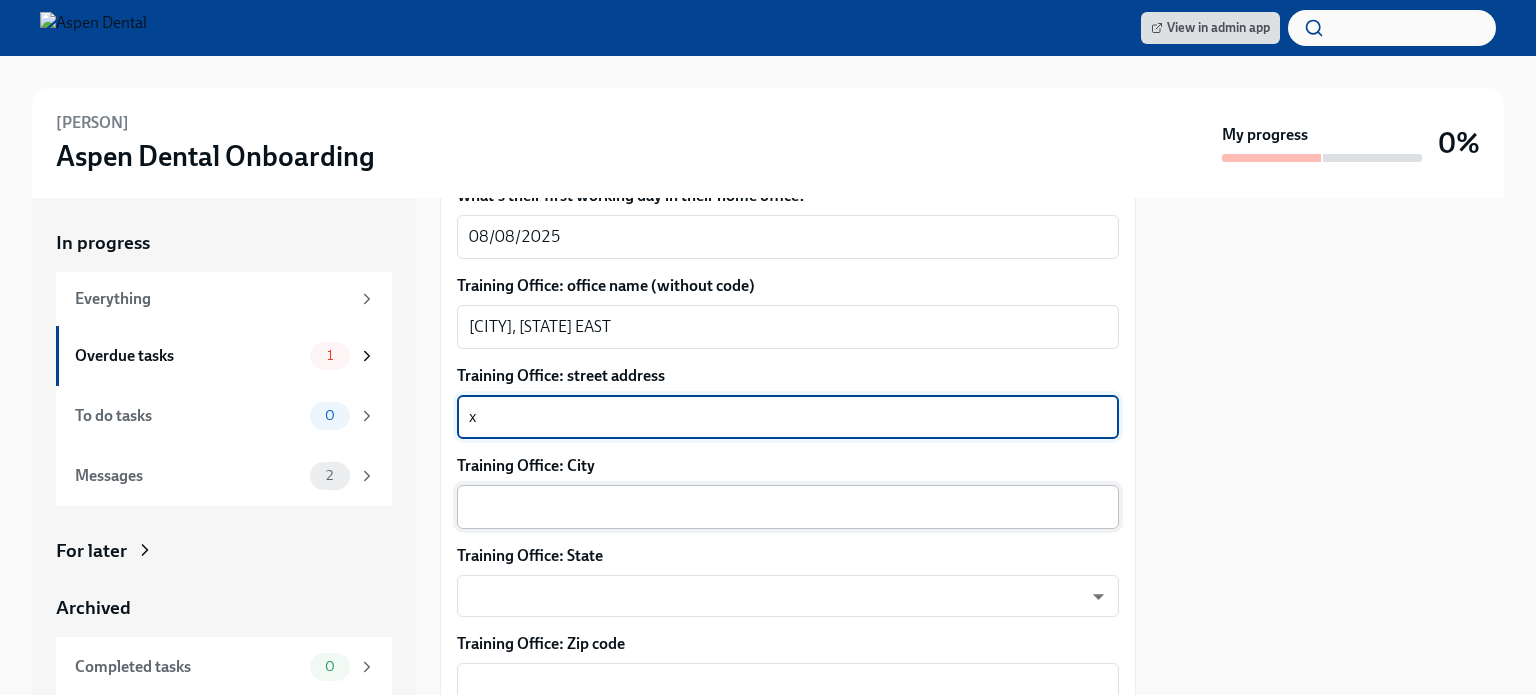 type on "x" 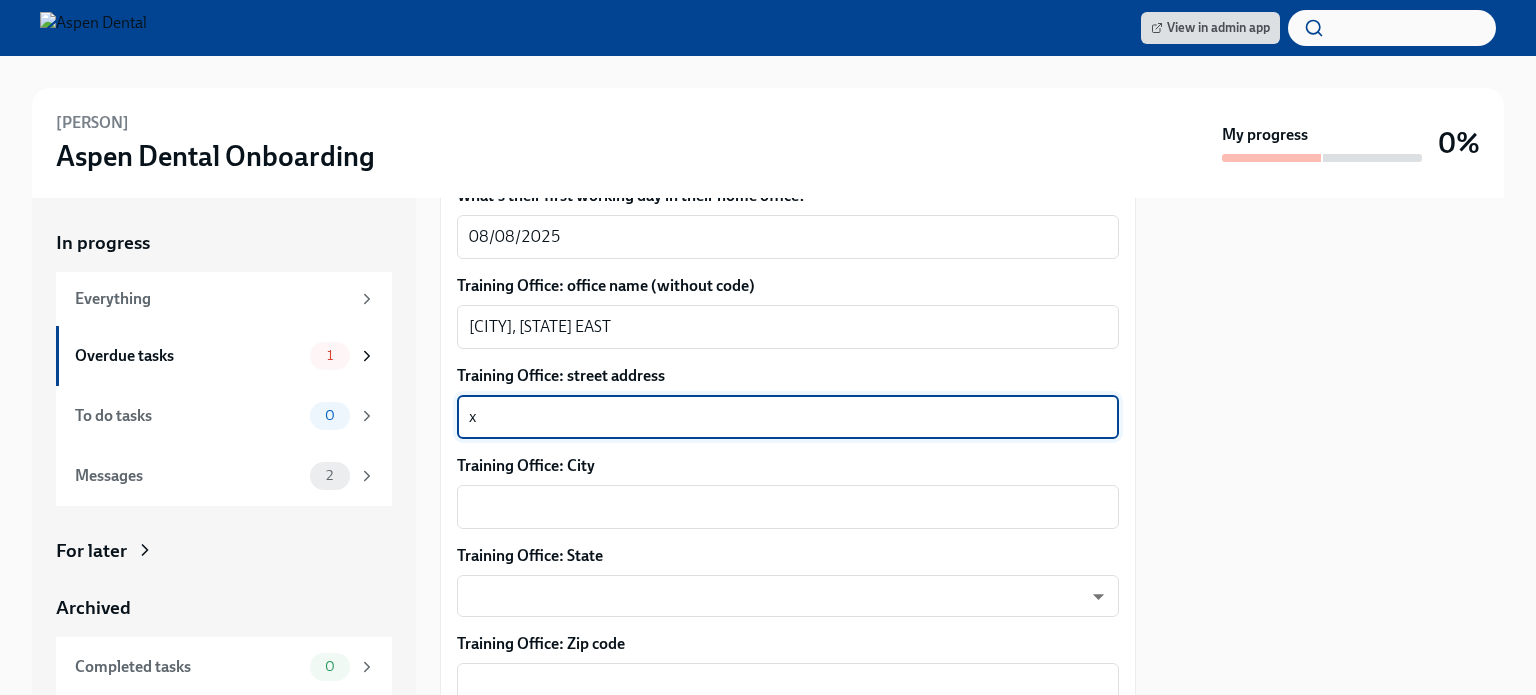 drag, startPoint x: 501, startPoint y: 437, endPoint x: 388, endPoint y: 428, distance: 113.35784 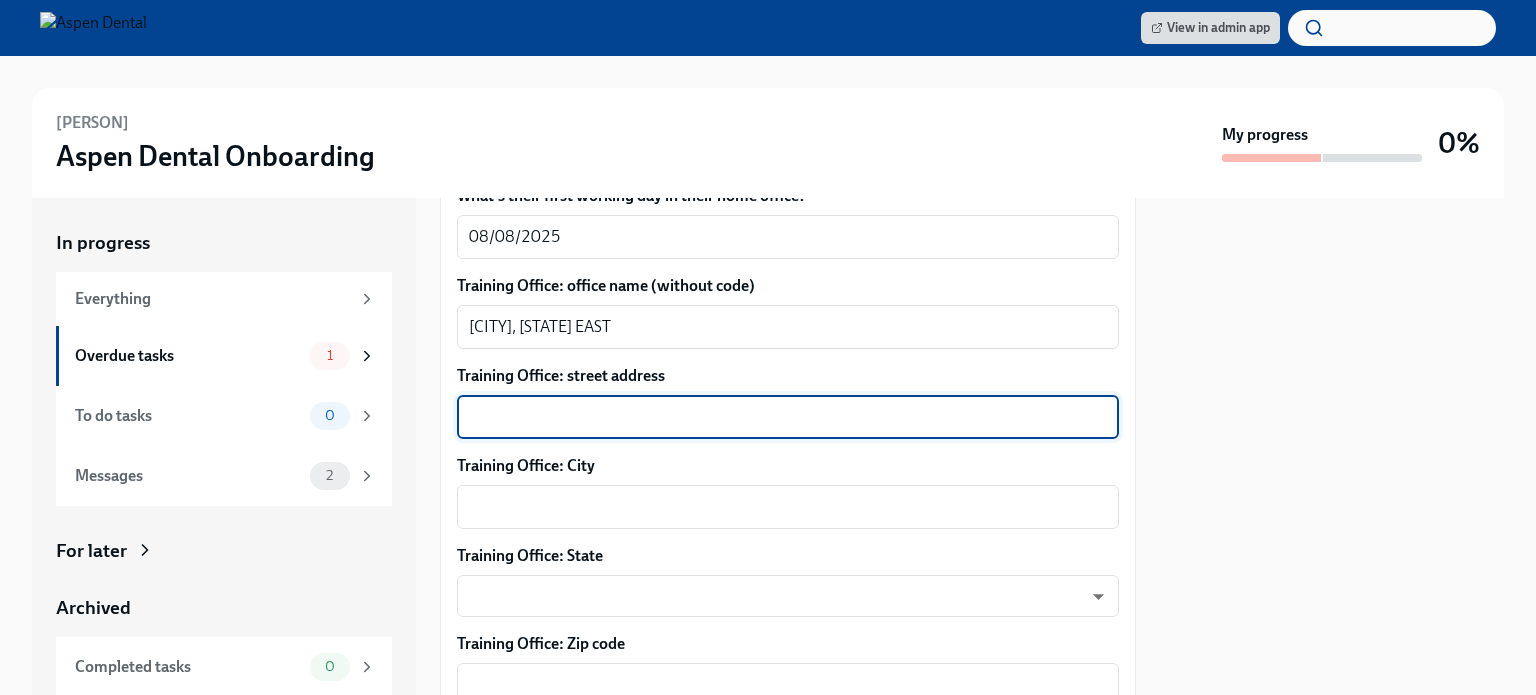paste on "[NUMBER] [STREET], [CITY], [STATE] [POSTAL_CODE]" 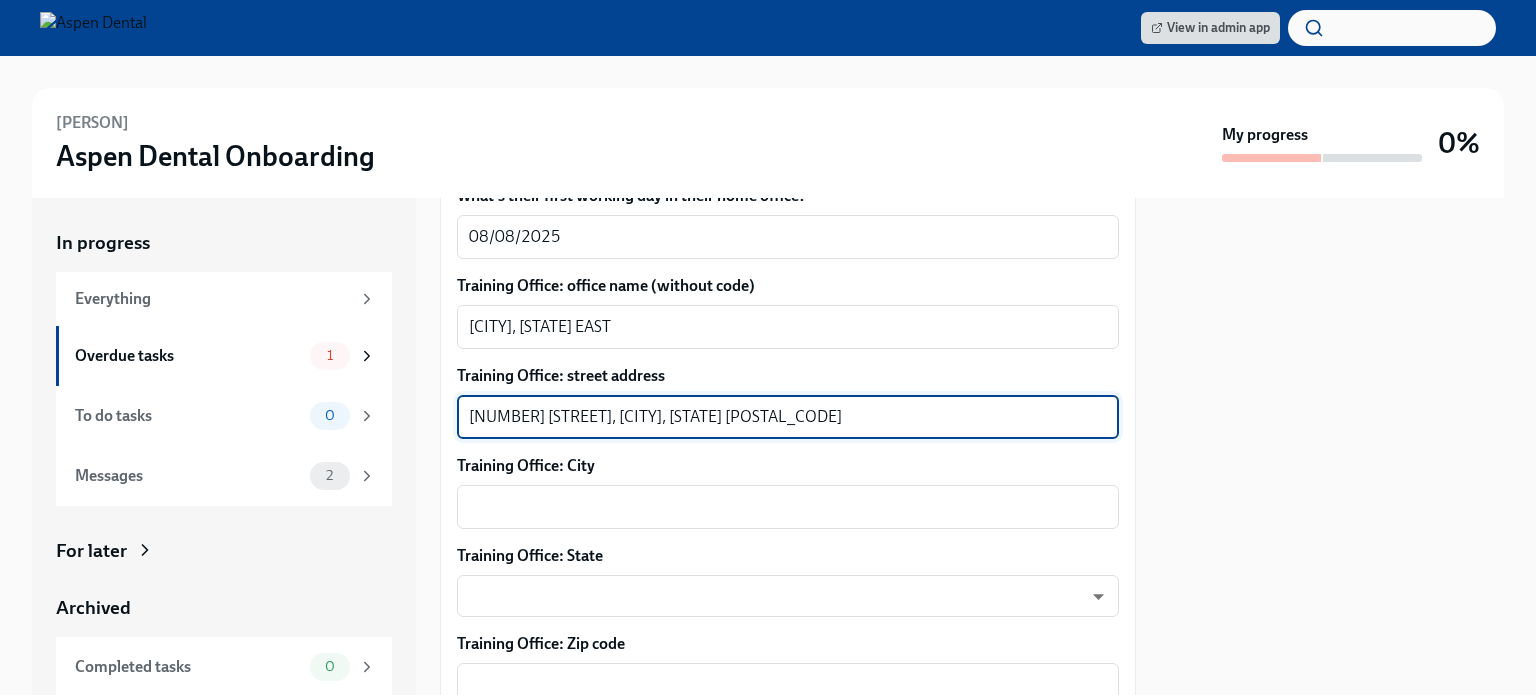 drag, startPoint x: 645, startPoint y: 434, endPoint x: 864, endPoint y: 415, distance: 219.82266 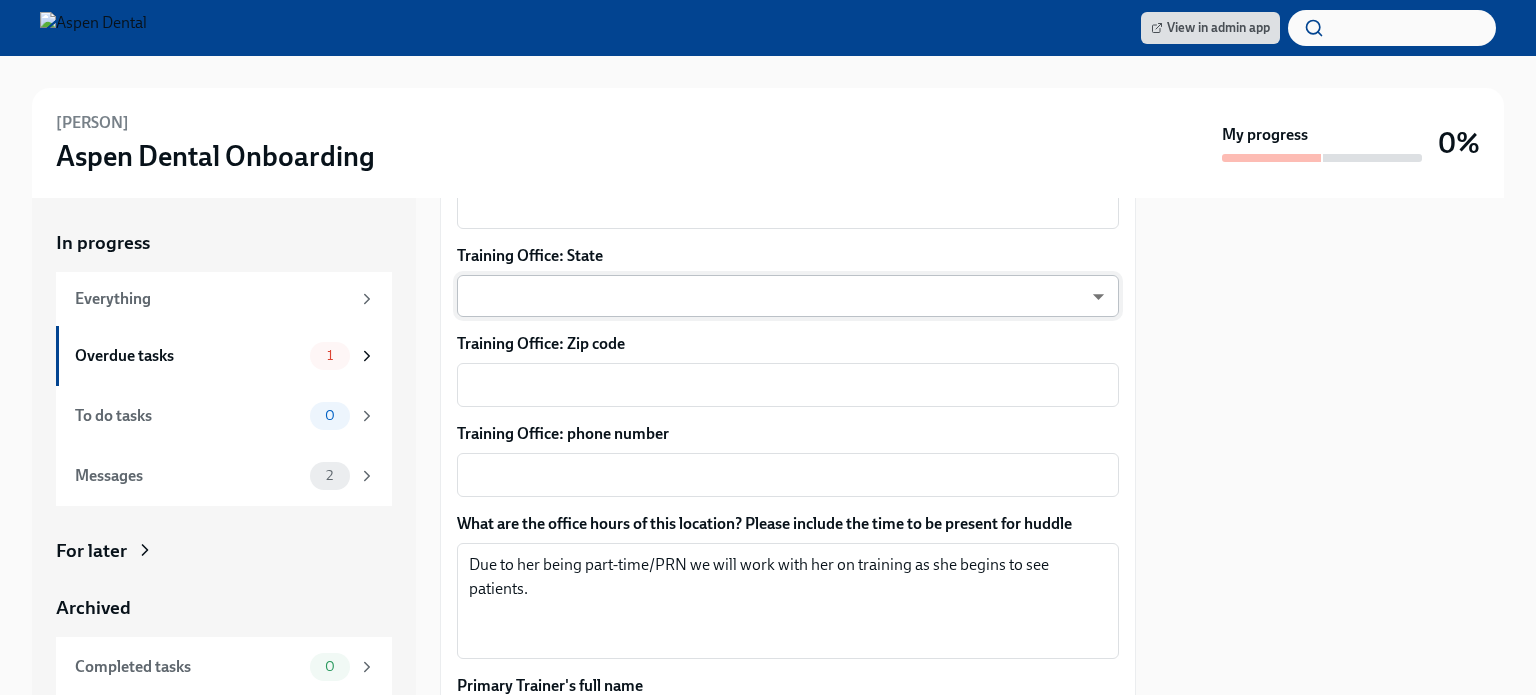 scroll, scrollTop: 969, scrollLeft: 0, axis: vertical 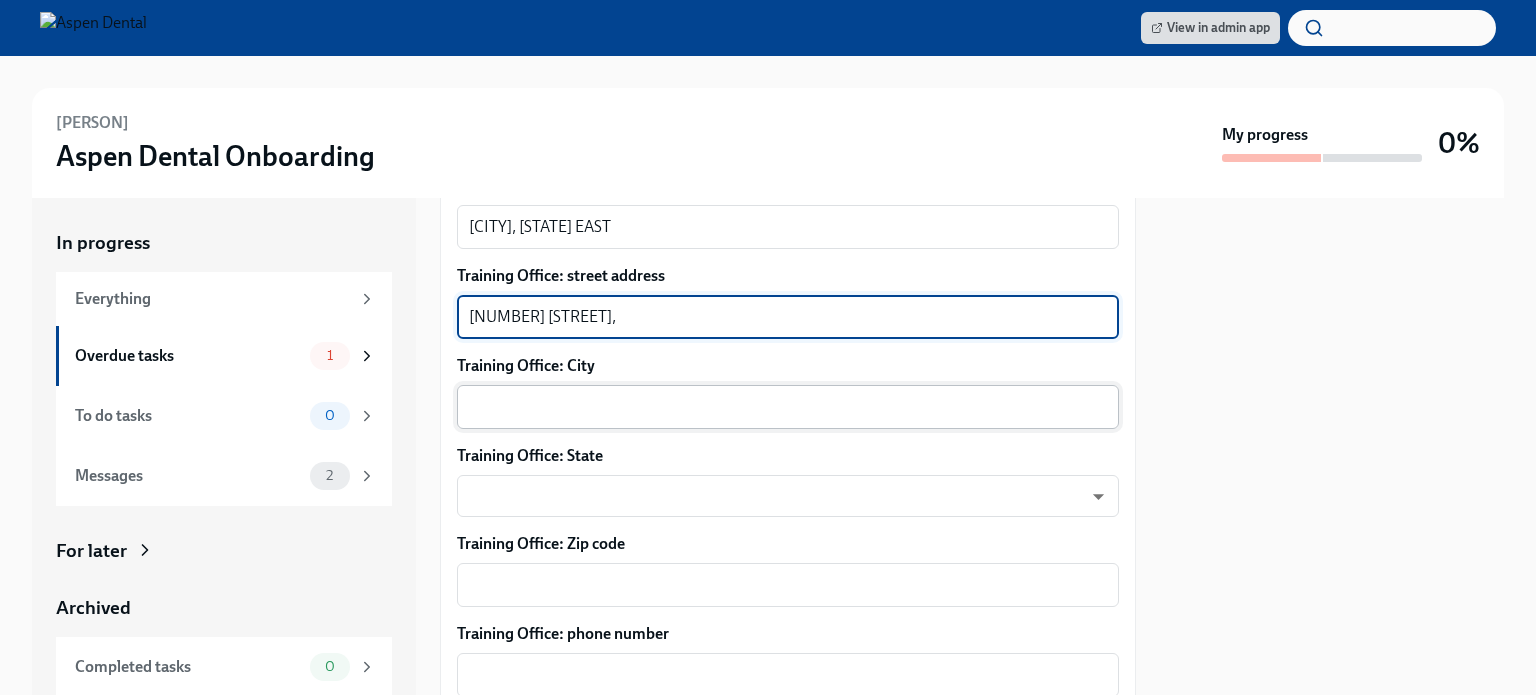 type on "[NUMBER] [STREET]," 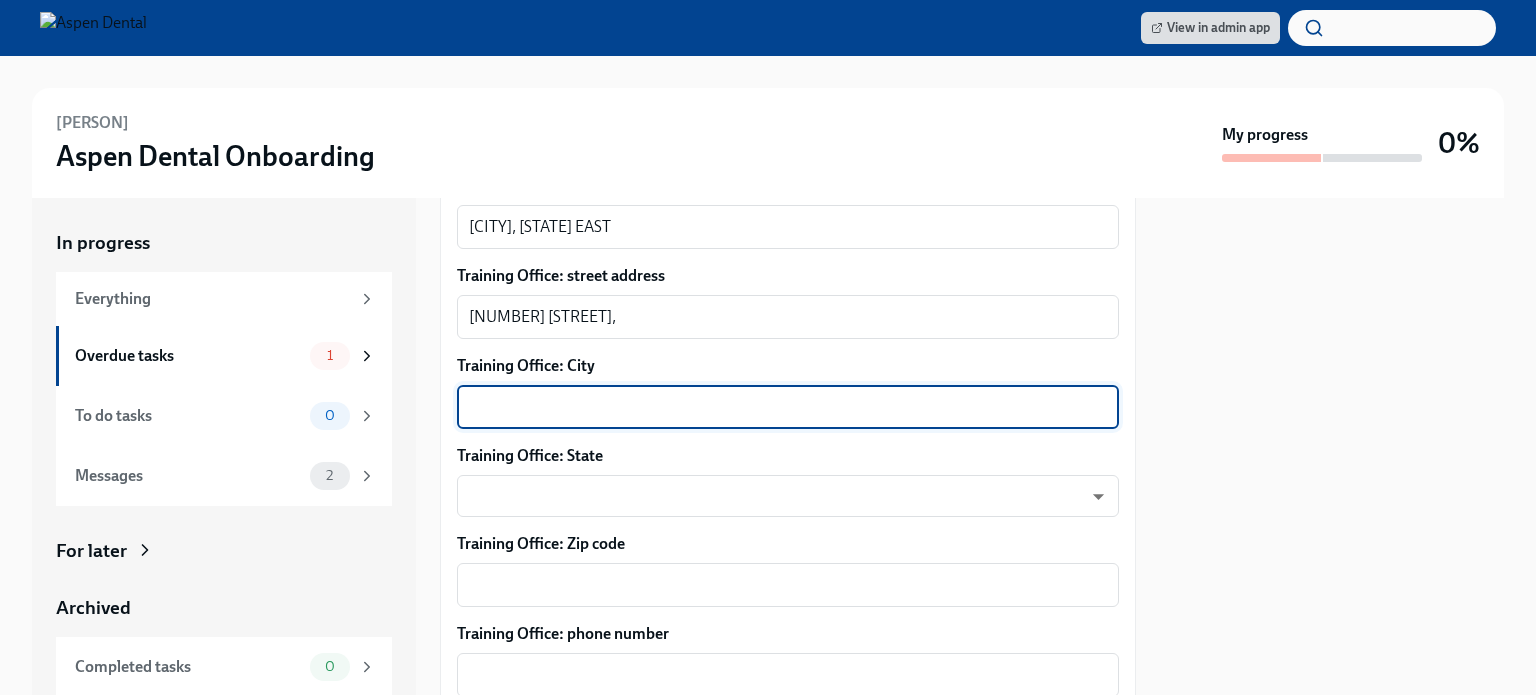 click on "Training Office: City" at bounding box center [788, 407] 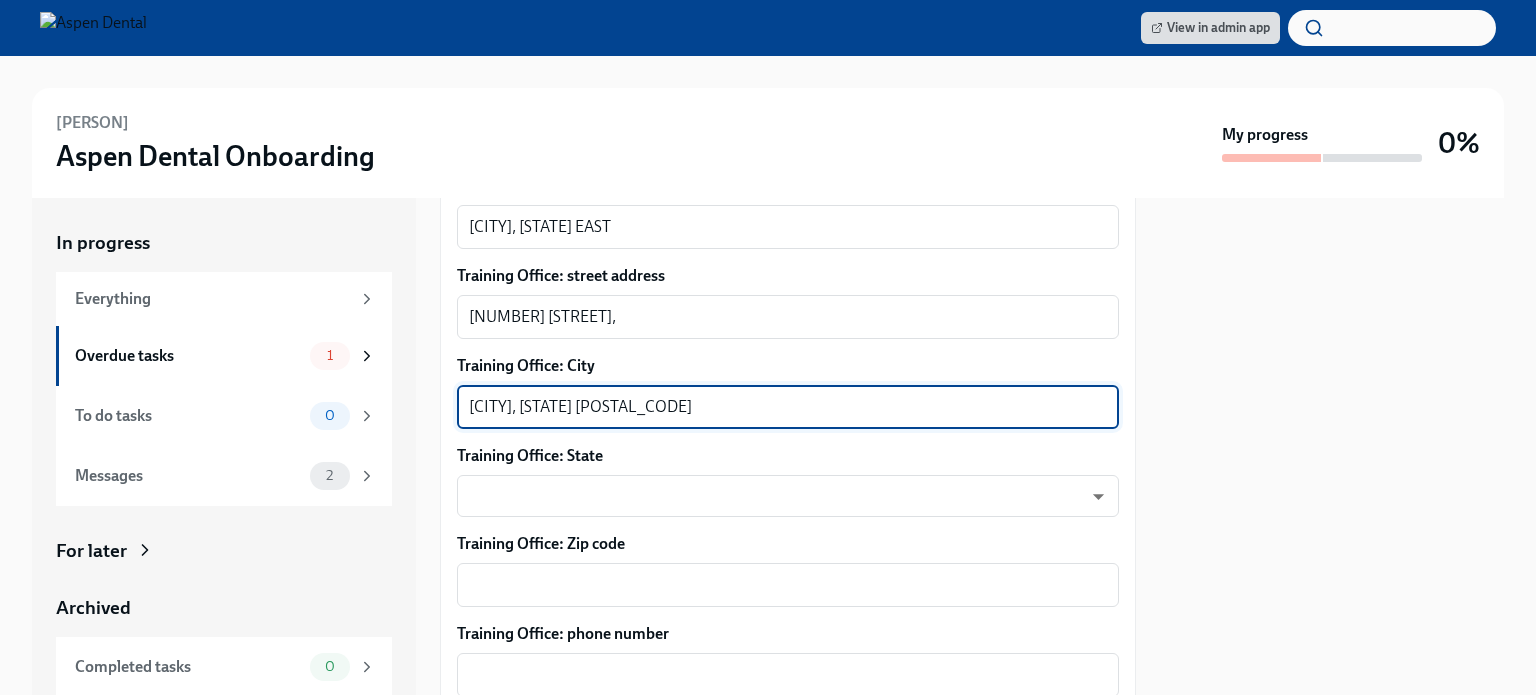 drag, startPoint x: 580, startPoint y: 415, endPoint x: 640, endPoint y: 404, distance: 61 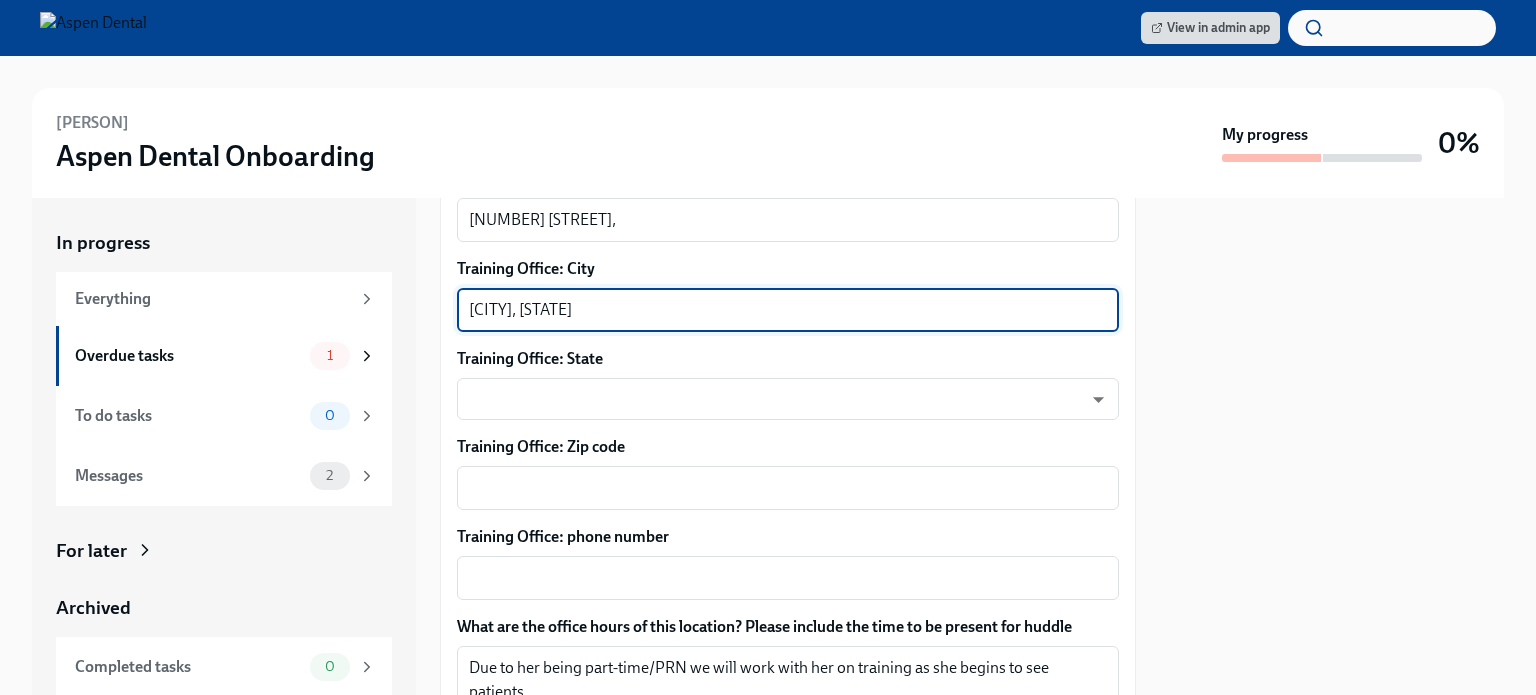 scroll, scrollTop: 1169, scrollLeft: 0, axis: vertical 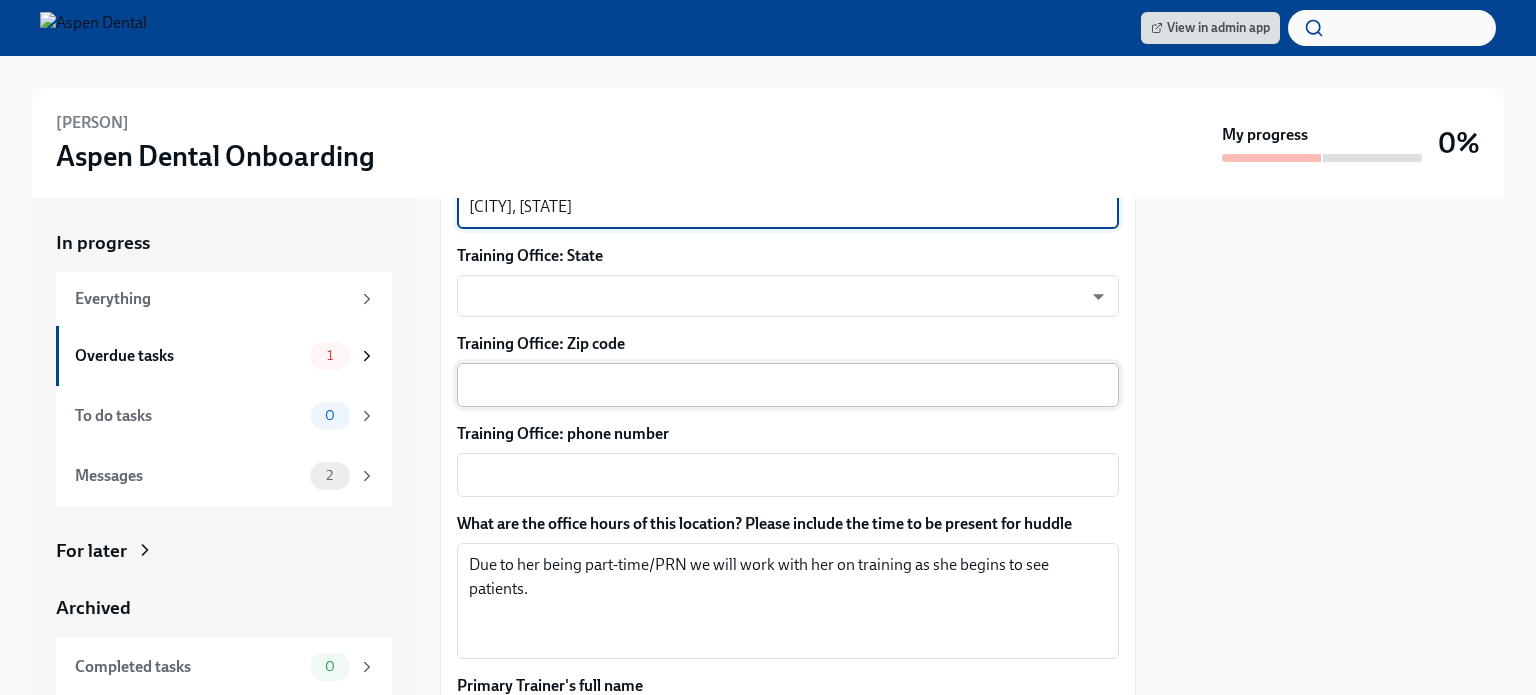 type on "[CITY], [STATE]" 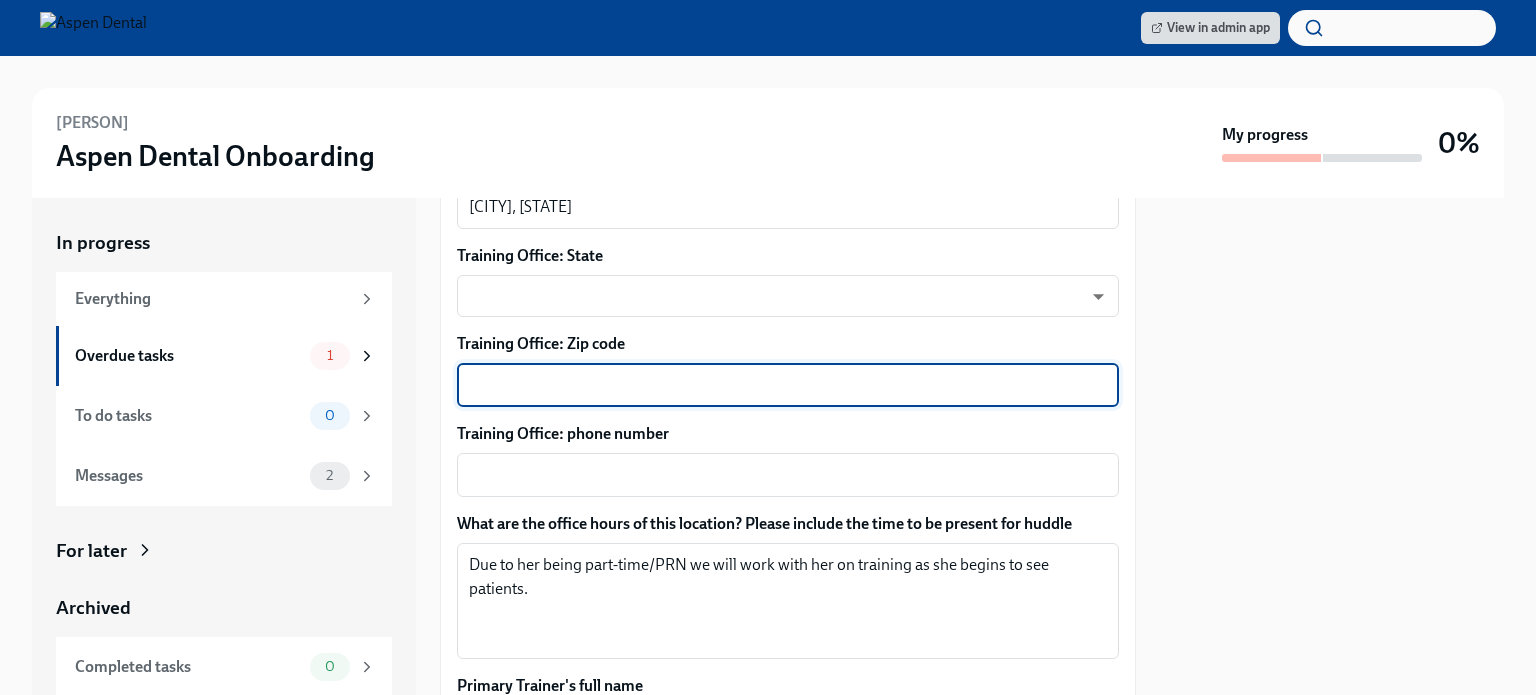 paste on "[POSTAL_CODE]" 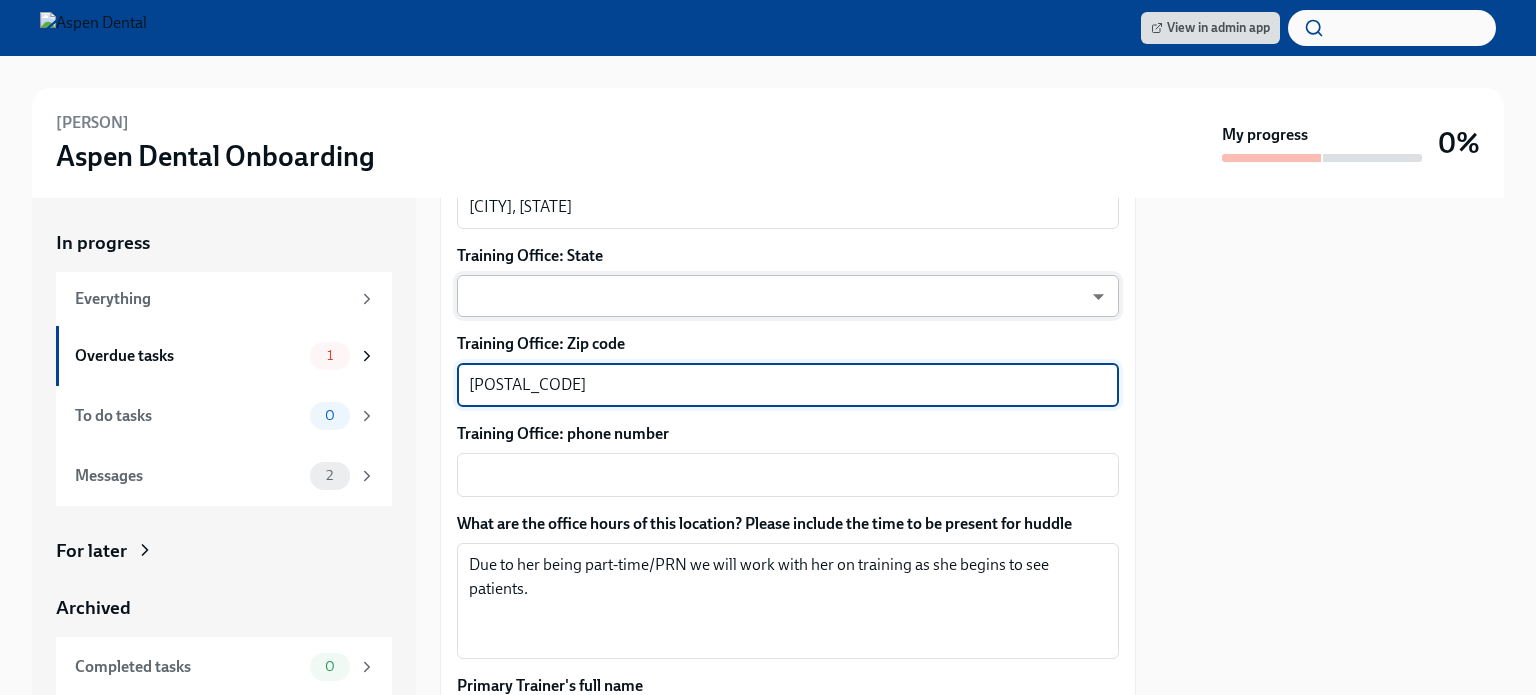 type on "[POSTAL_CODE]" 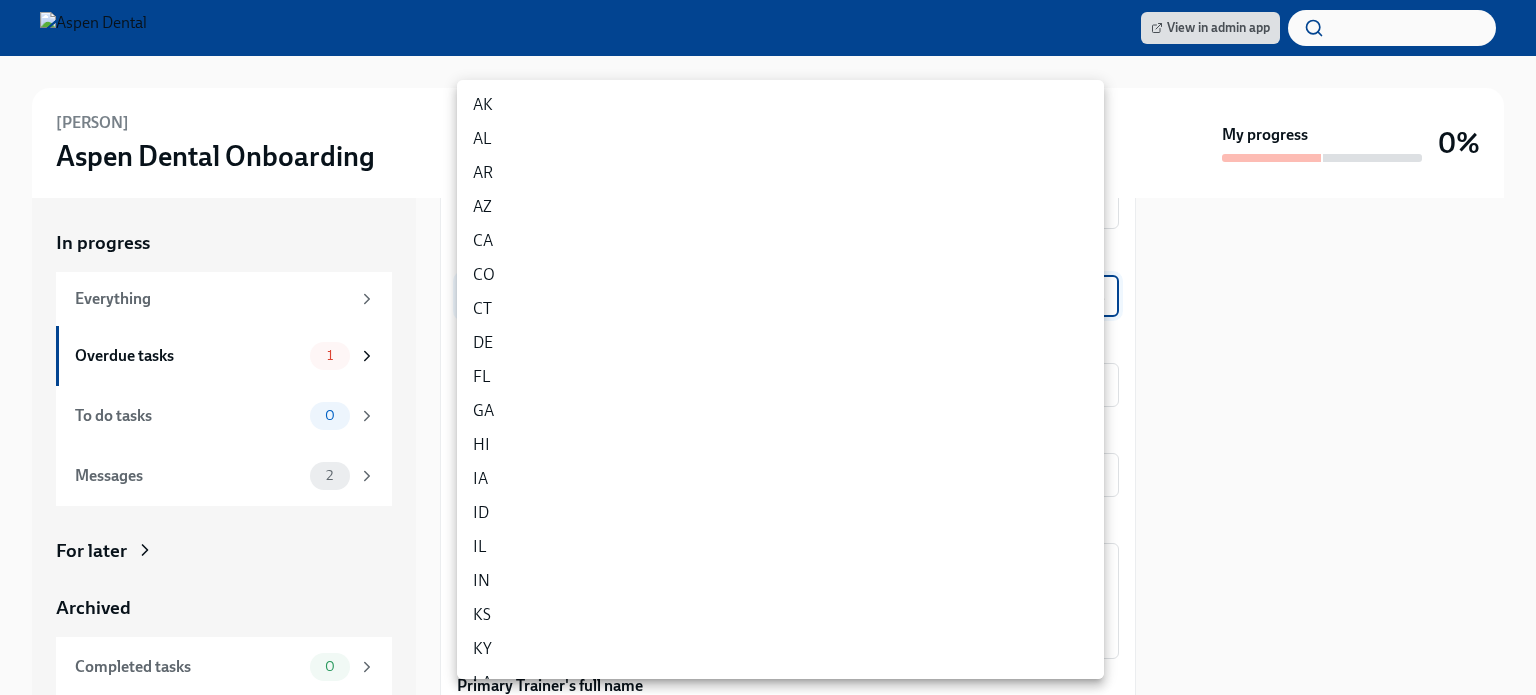 click on "View in admin app [PERSON] Aspen Dental Onboarding My progress 0% In progress Everything Overdue tasks 1 To do tasks 0 Messages 2 For later Archived Completed tasks 0 Messages 0 Confirm training details for [PERSON] Overdue Due  7 days ago Preparing for [PERSON]'s start ([DATE], [POSTAL_CODE] [CITY] ([DIRECTION]), [STATE] - Aspen) Dear [PERSON],
This is a friendly reminder that [PERSON] will be starting work shortly as a... Please provide a few extra details so we can
tailor the info Dado sends [PERSON] about their training
order their new hire kit to be delivered to the right place
The training details are scheduled to be sent to [PERSON] 1 week before their startdate. Please provide the info requested below ahead of that point. Here's a reminder of the key details about this new hire:
New hire name:  [PERSON]
Job title:  Hygienist
Office location:  [POSTAL_CODE] [CITY] ([DIRECTION]), [STATE] - Aspen
Time type:  Part time
Start date:  [DATE]
Personal email:
Phone: [PHONE]" at bounding box center [768, 347] 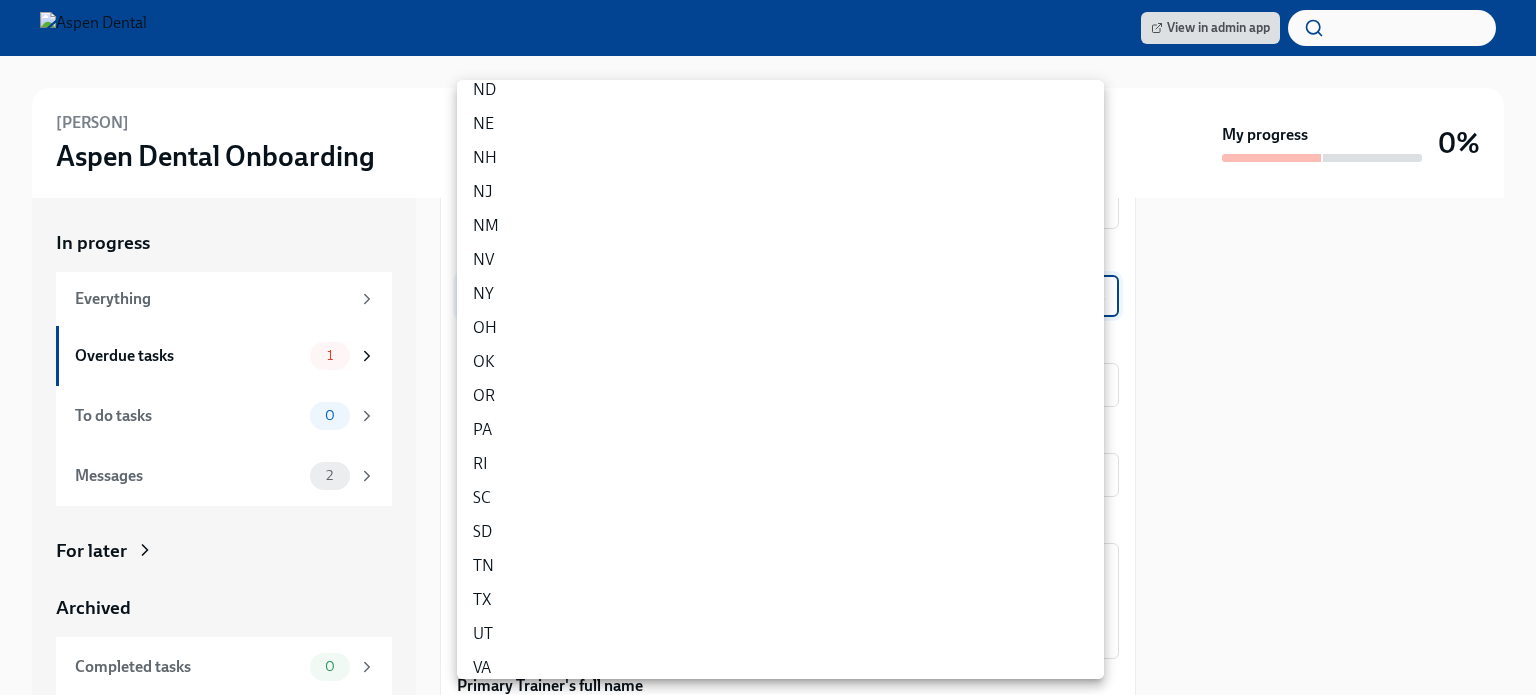 scroll, scrollTop: 1116, scrollLeft: 0, axis: vertical 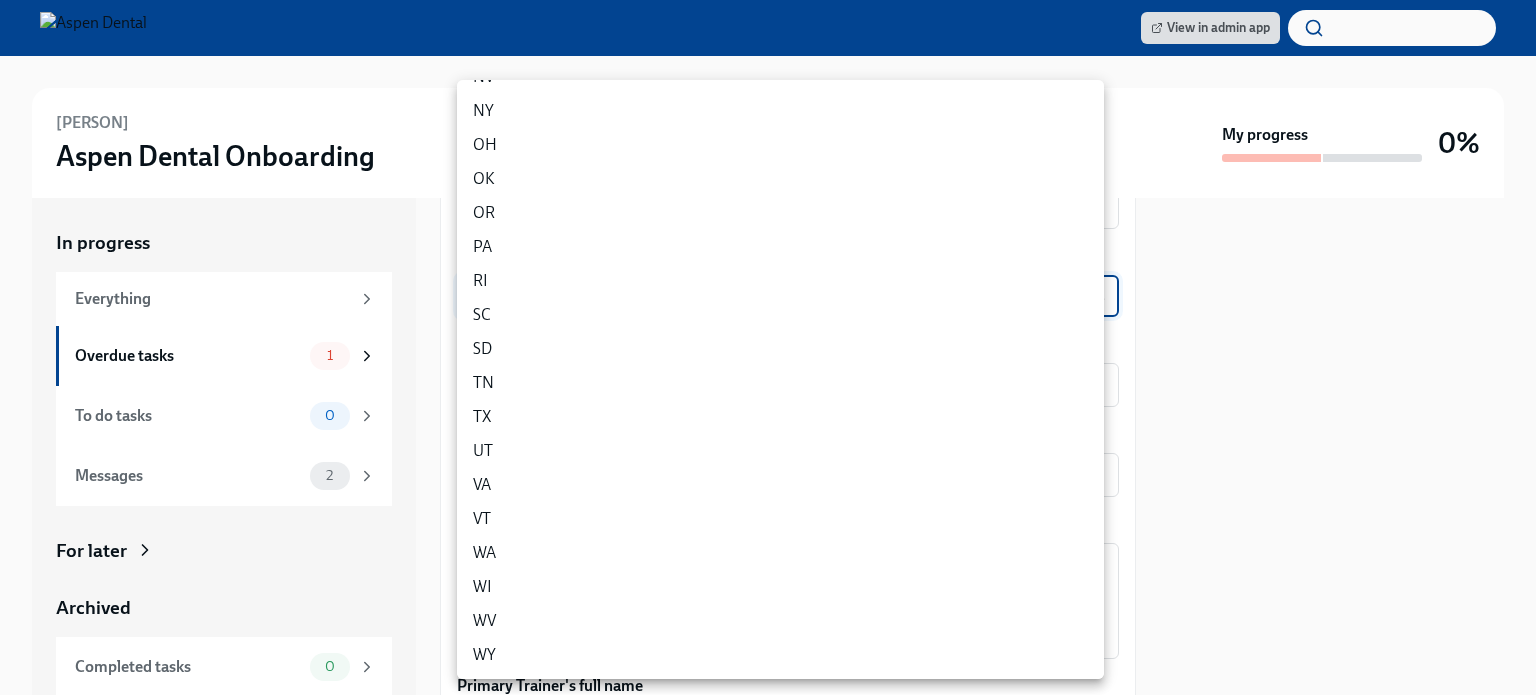 click on "SD" at bounding box center (780, 349) 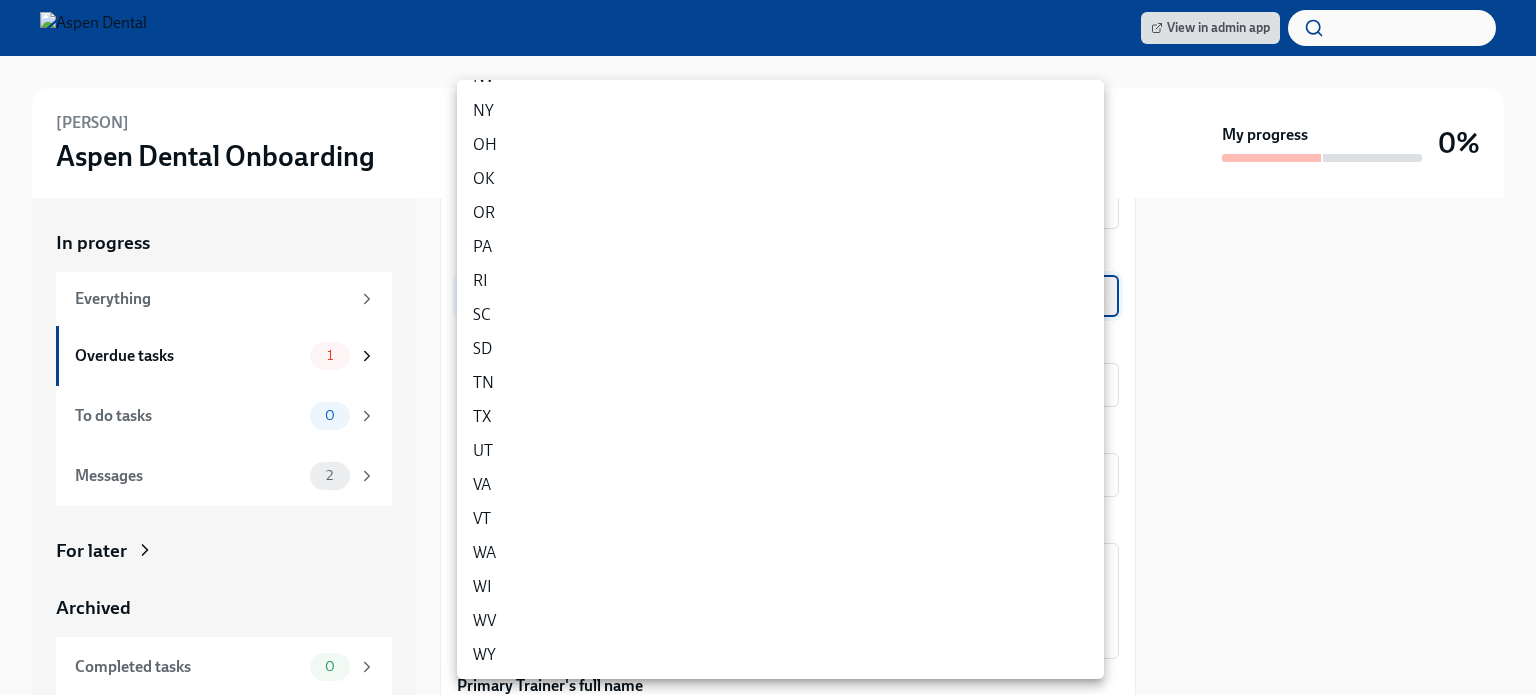 type on "UrbKfbDyF" 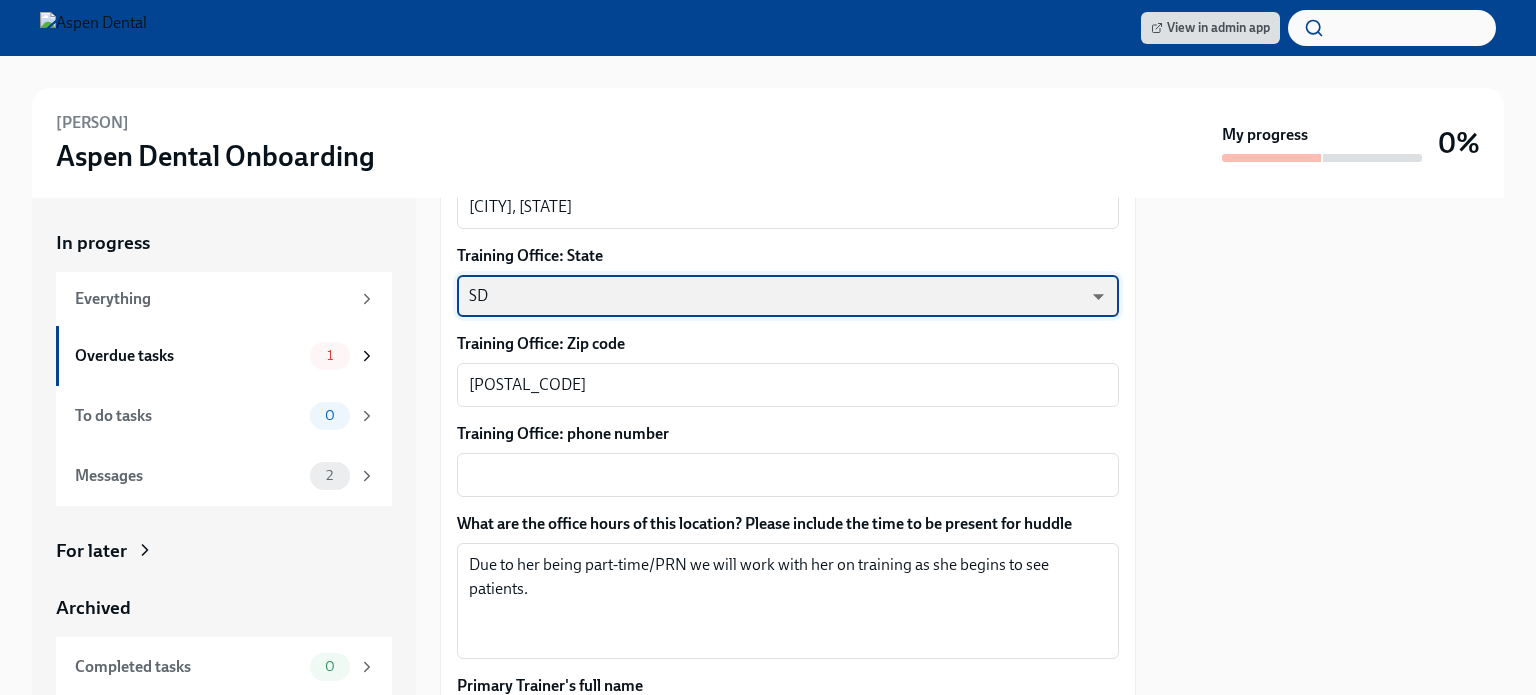 scroll, scrollTop: 0, scrollLeft: 0, axis: both 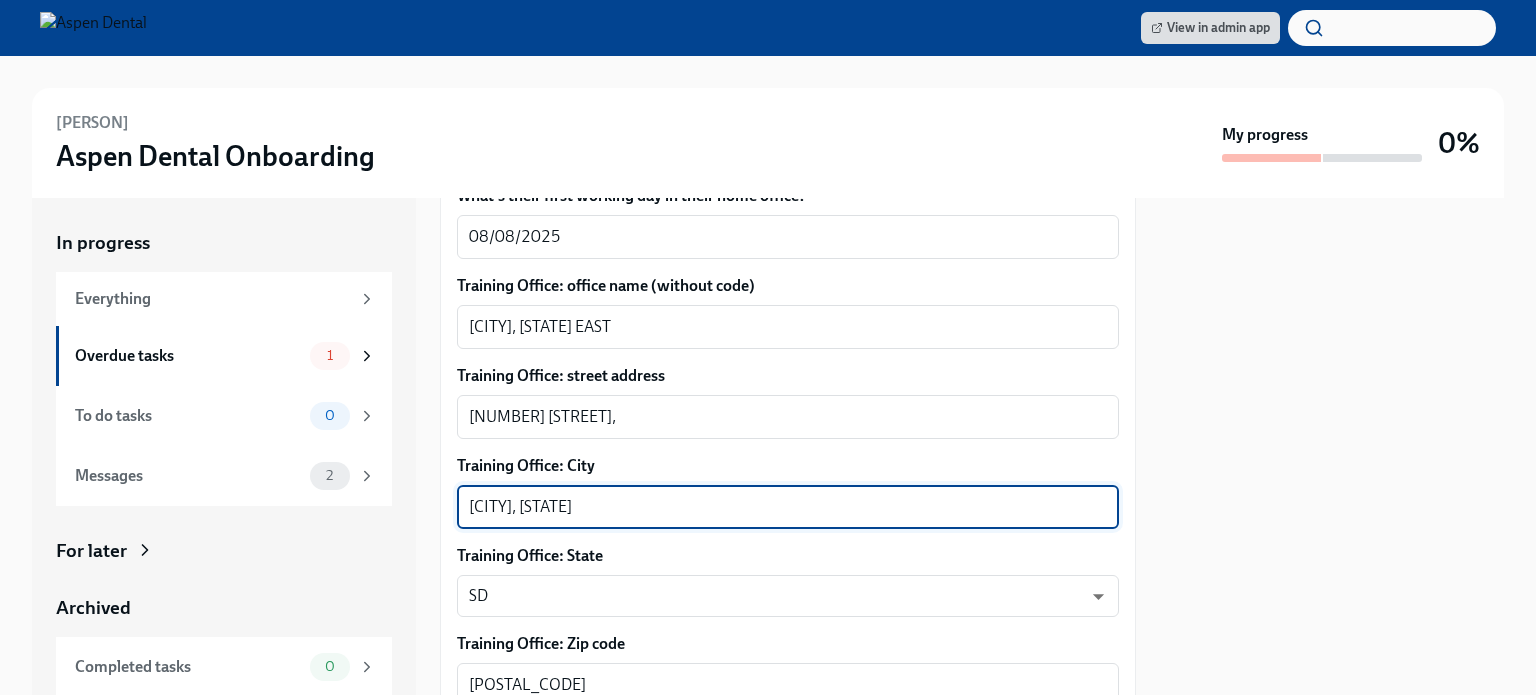 drag, startPoint x: 546, startPoint y: 520, endPoint x: 635, endPoint y: 504, distance: 90.426765 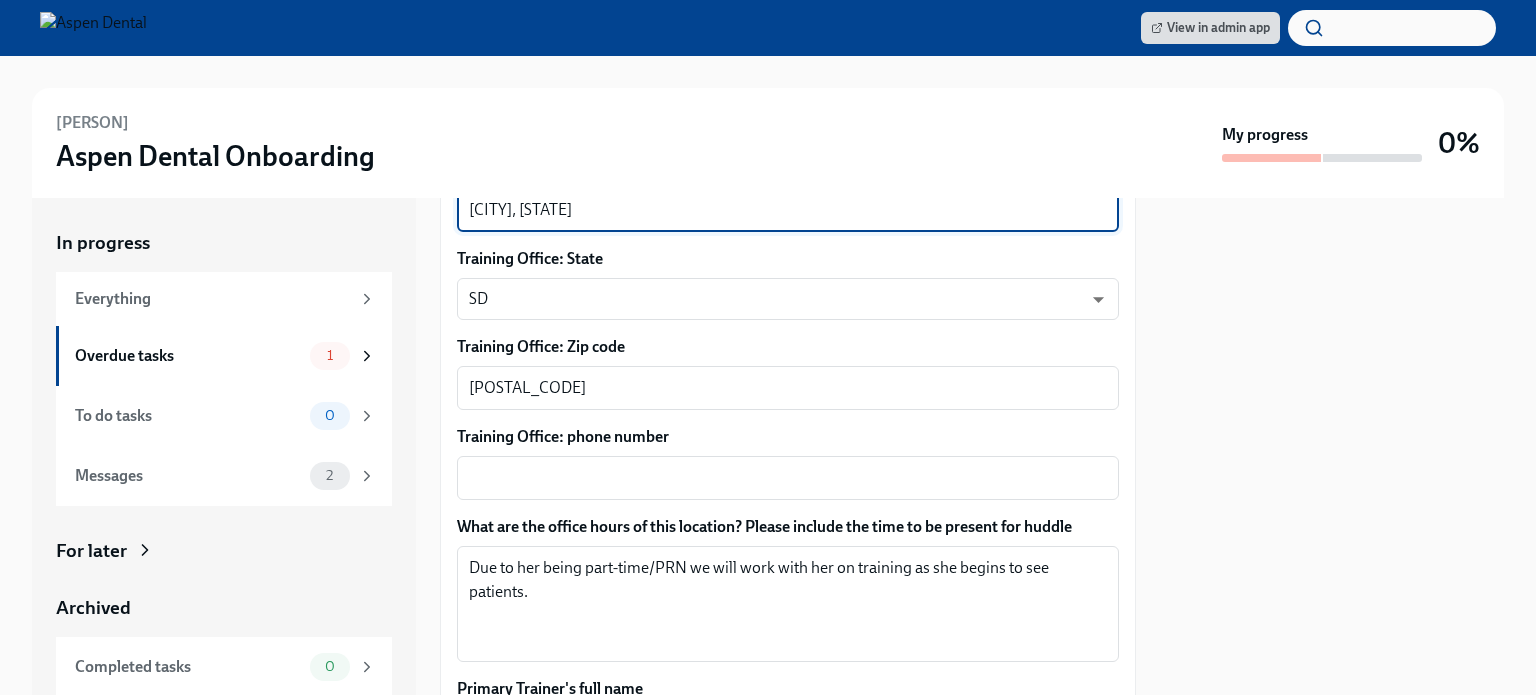 scroll, scrollTop: 1169, scrollLeft: 0, axis: vertical 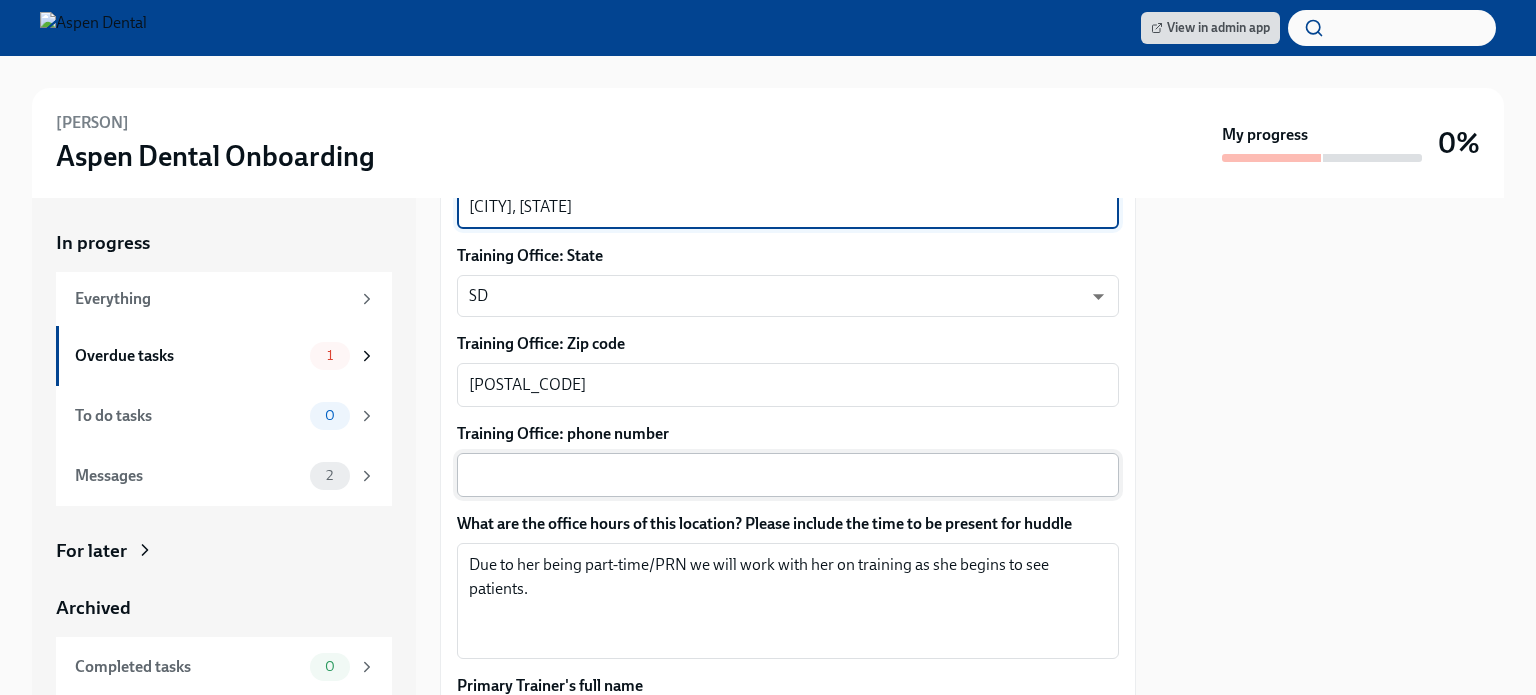 type on "[CITY], [STATE]" 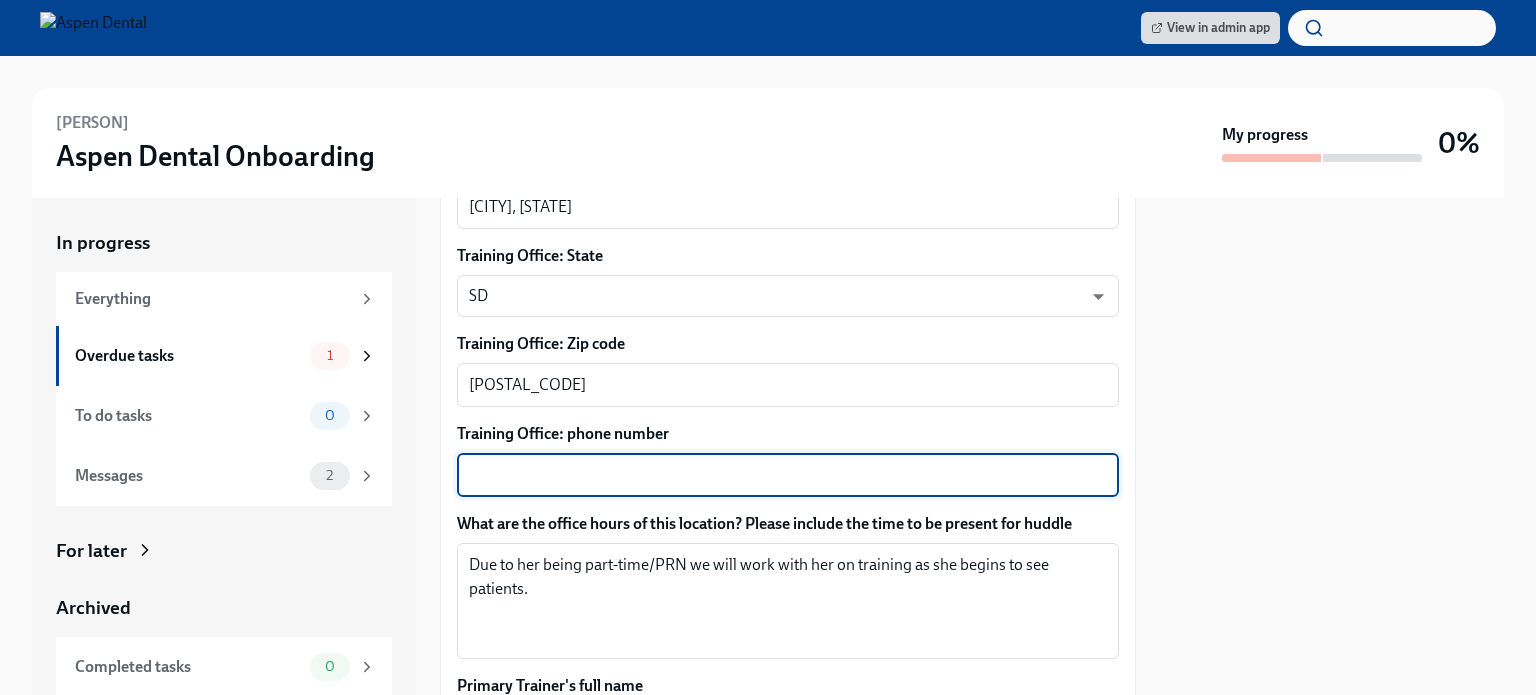 click on "Training Office: phone number" at bounding box center [788, 475] 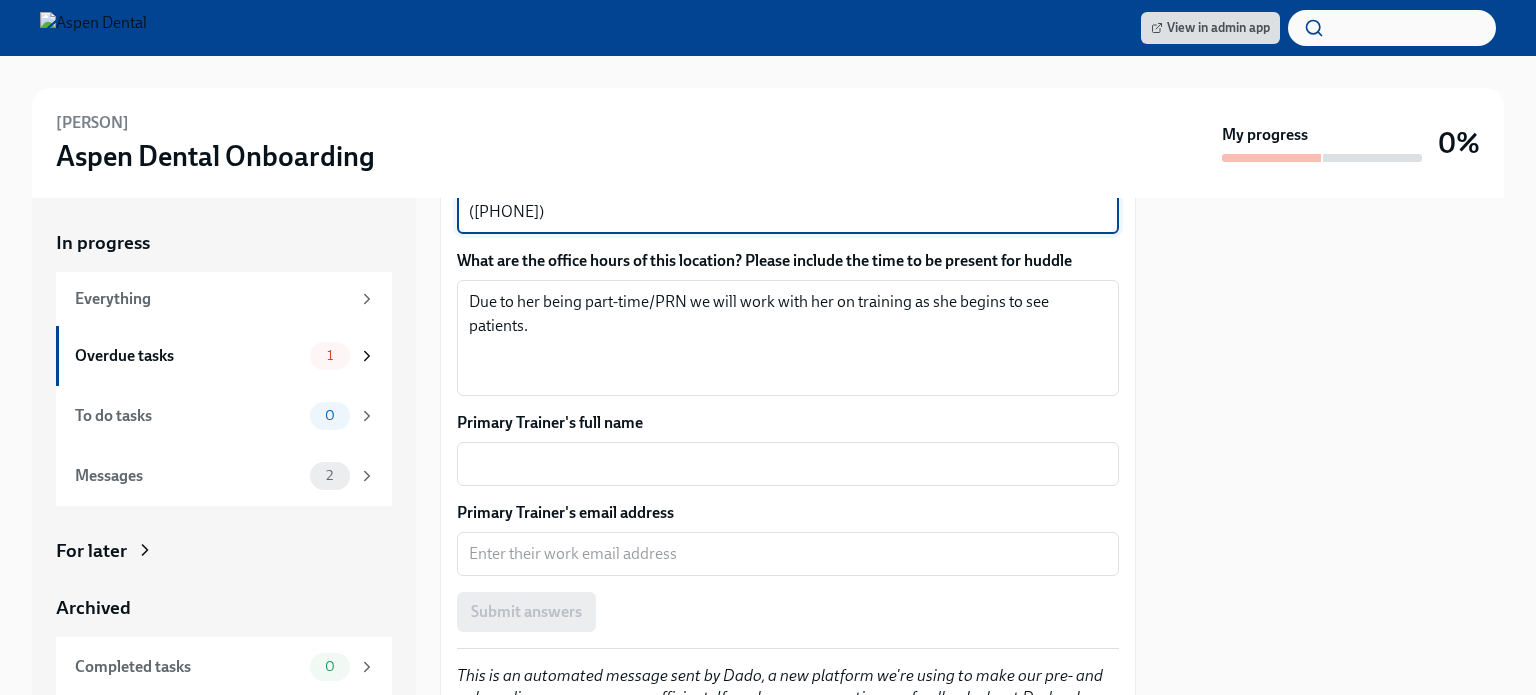 scroll, scrollTop: 1469, scrollLeft: 0, axis: vertical 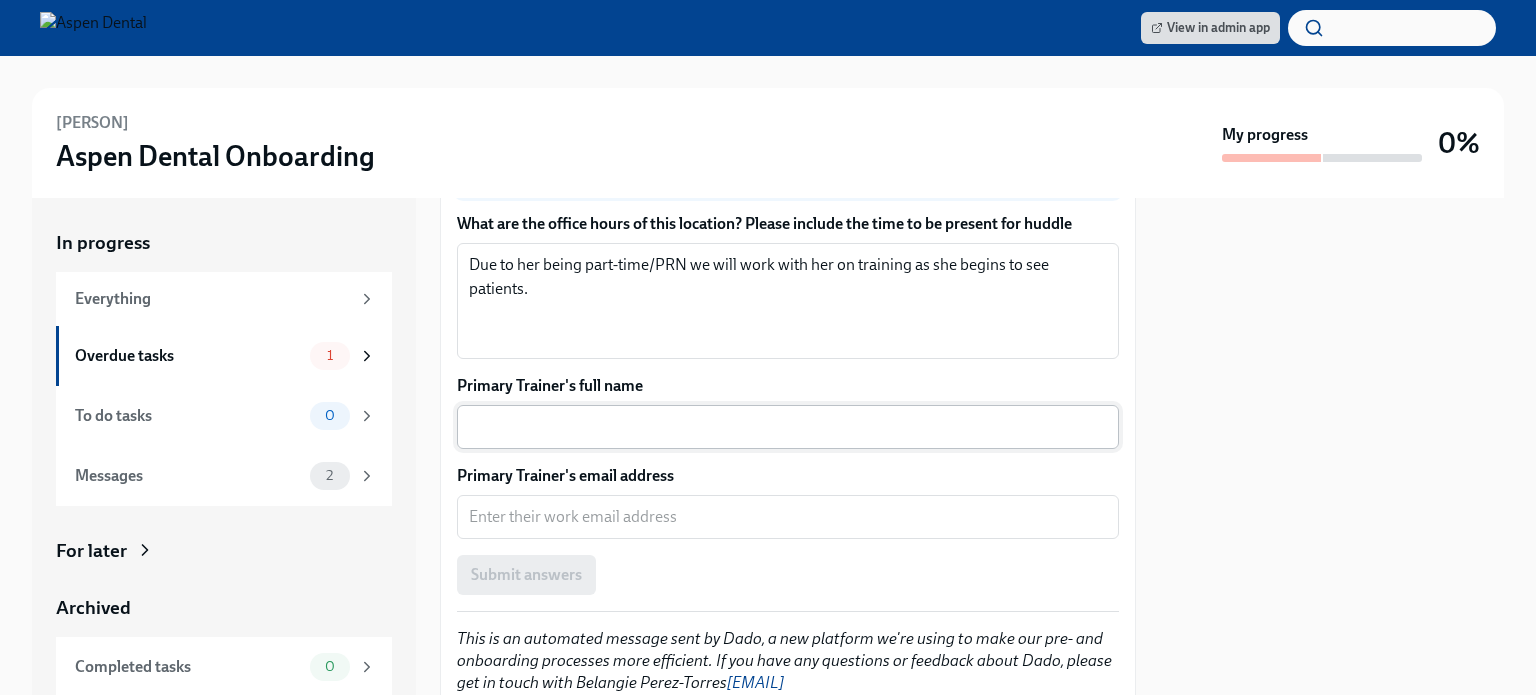 type on "([PHONE])" 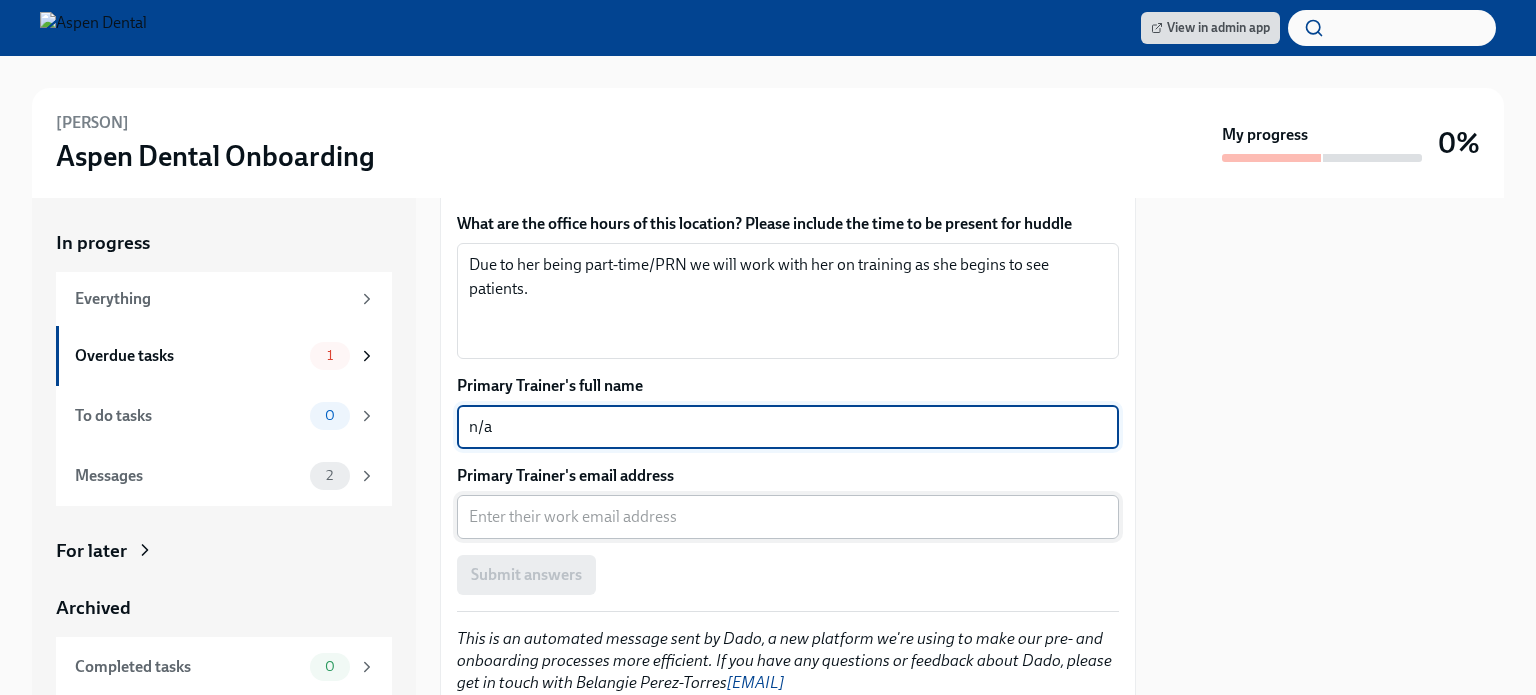 type on "n/a" 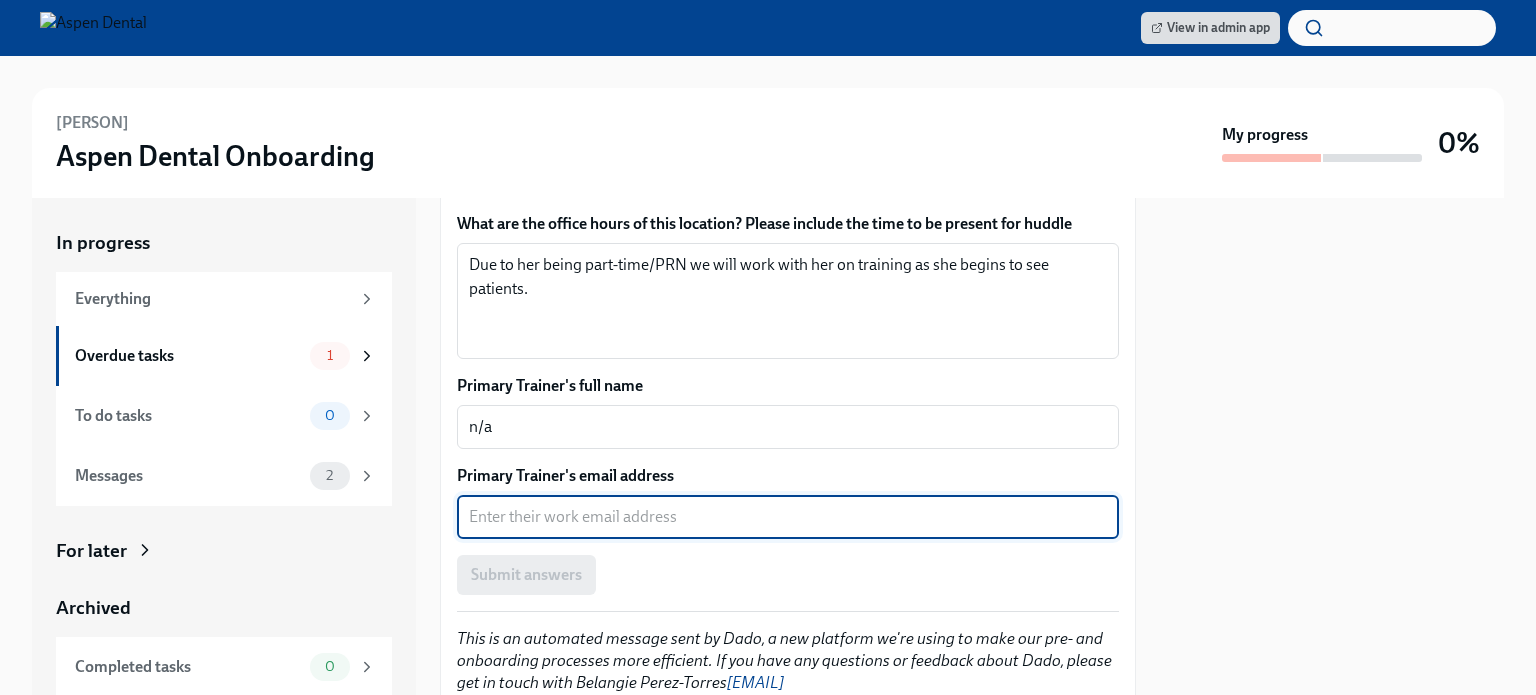 click on "Primary Trainer's email address" at bounding box center [788, 517] 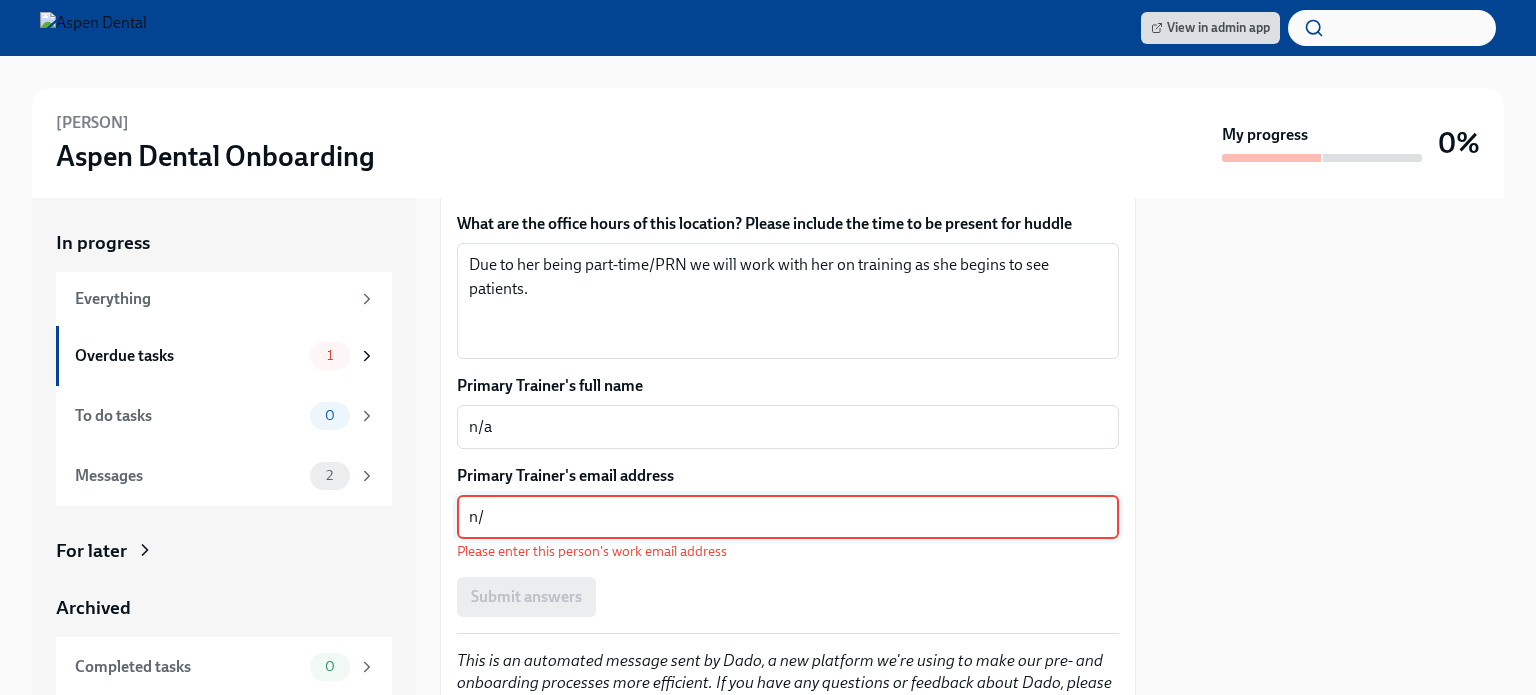 type on "n" 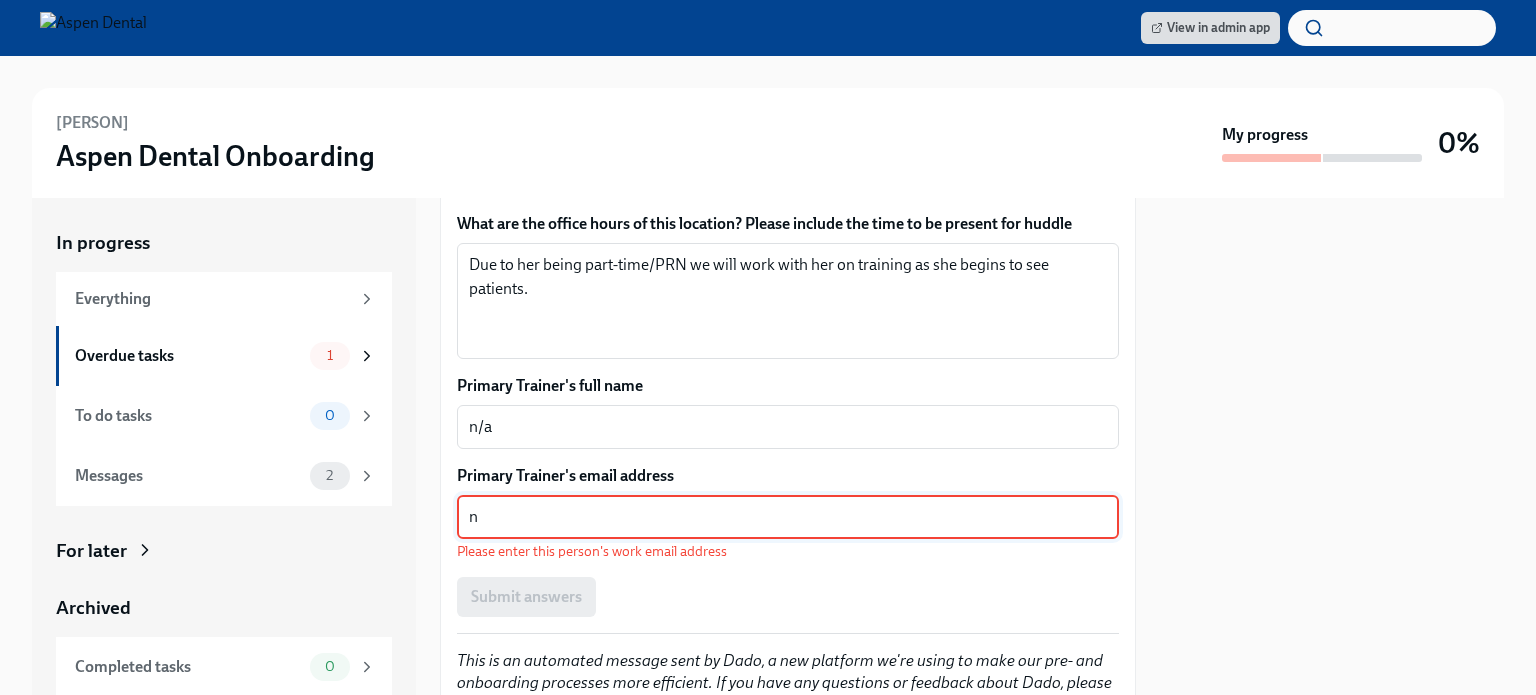 type 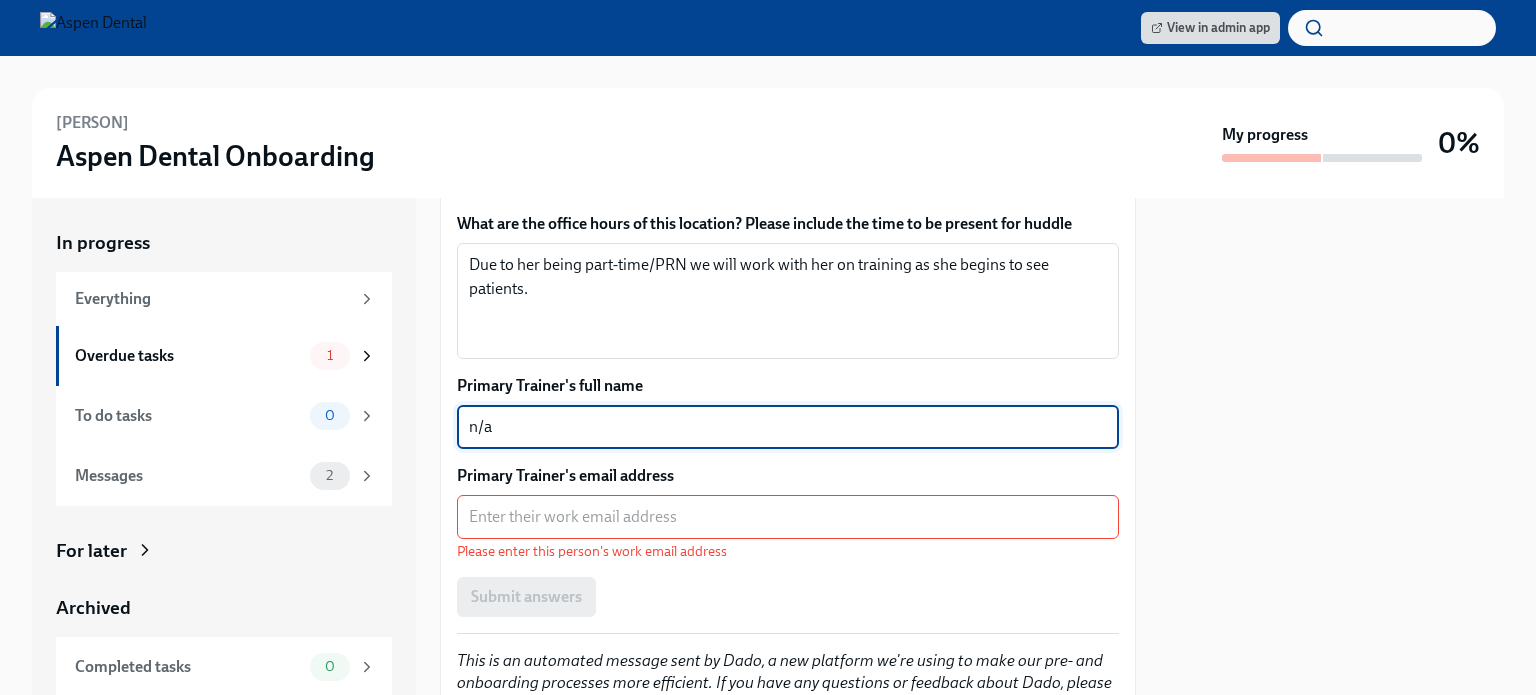 drag, startPoint x: 508, startPoint y: 443, endPoint x: 428, endPoint y: 448, distance: 80.1561 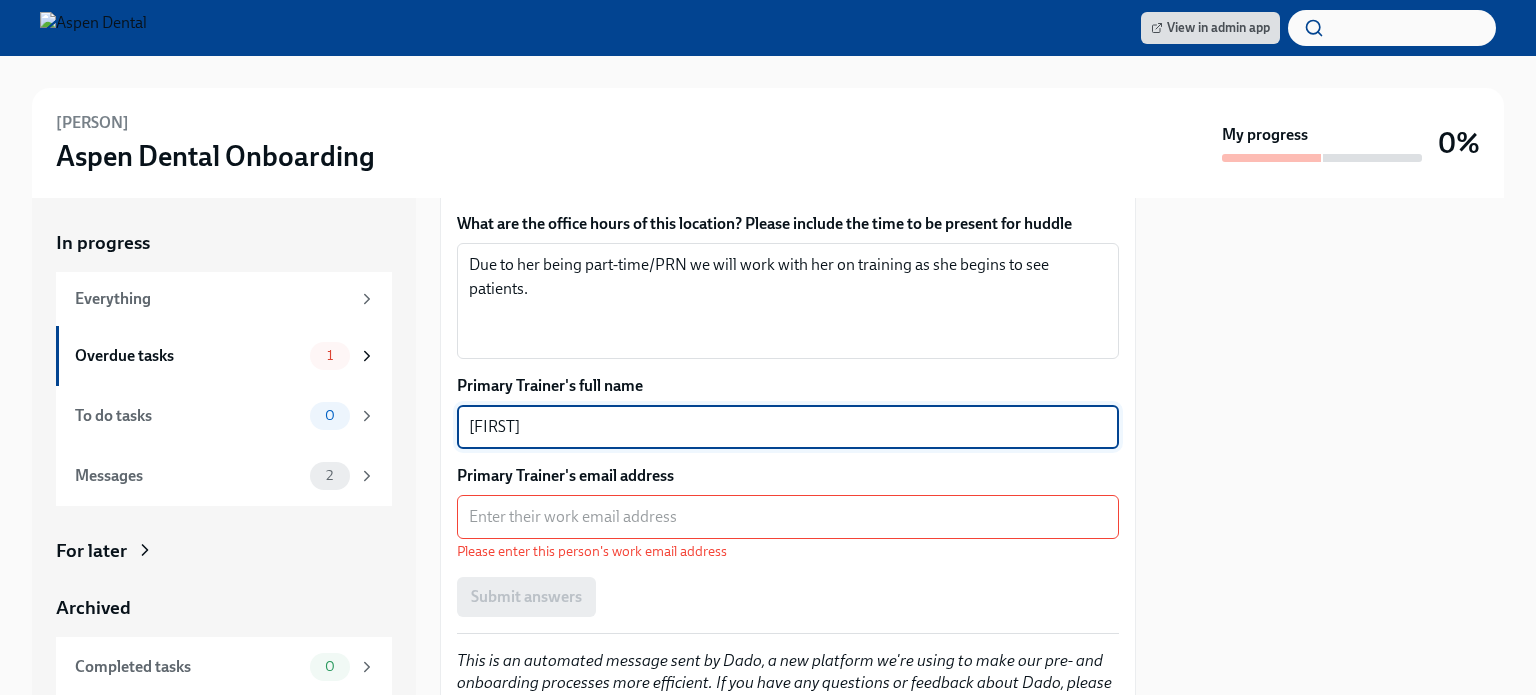 type on "[FIRST]" 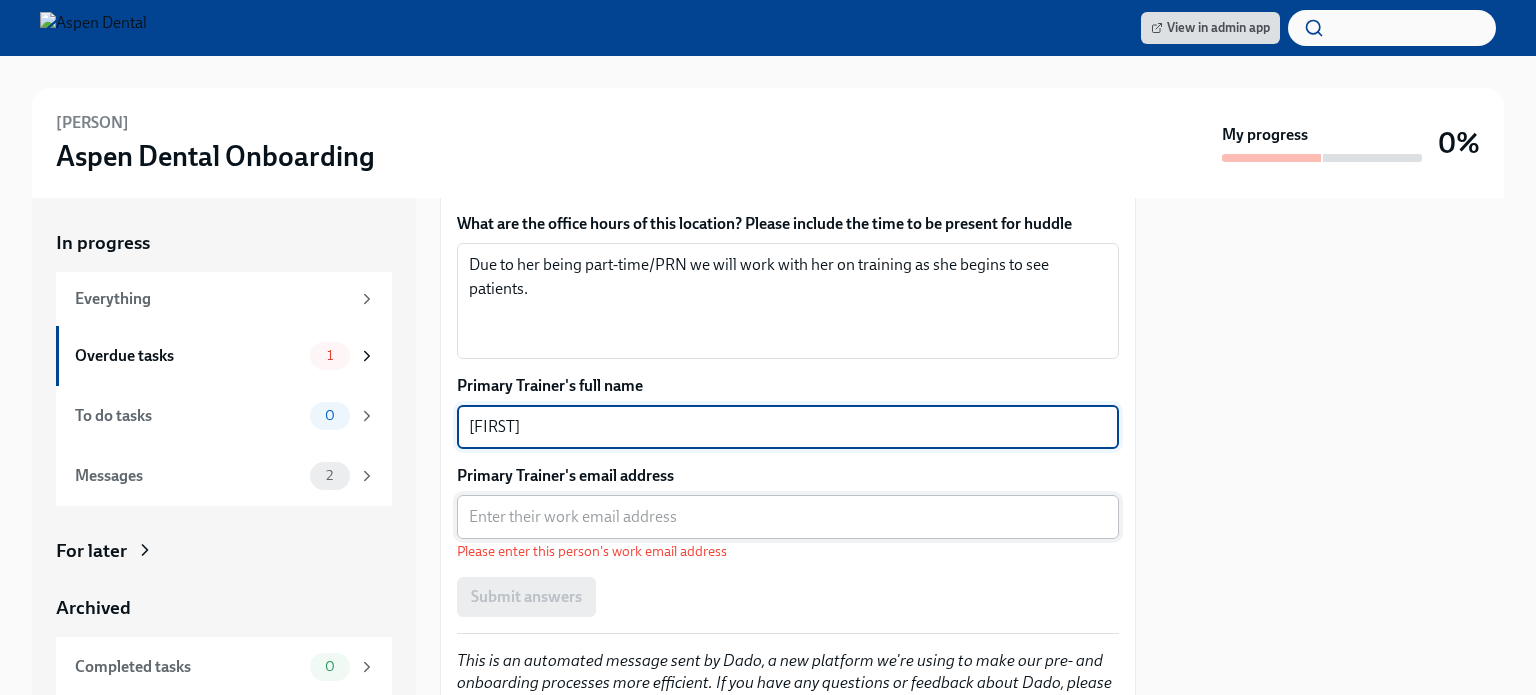click on "Primary Trainer's email address" at bounding box center (788, 517) 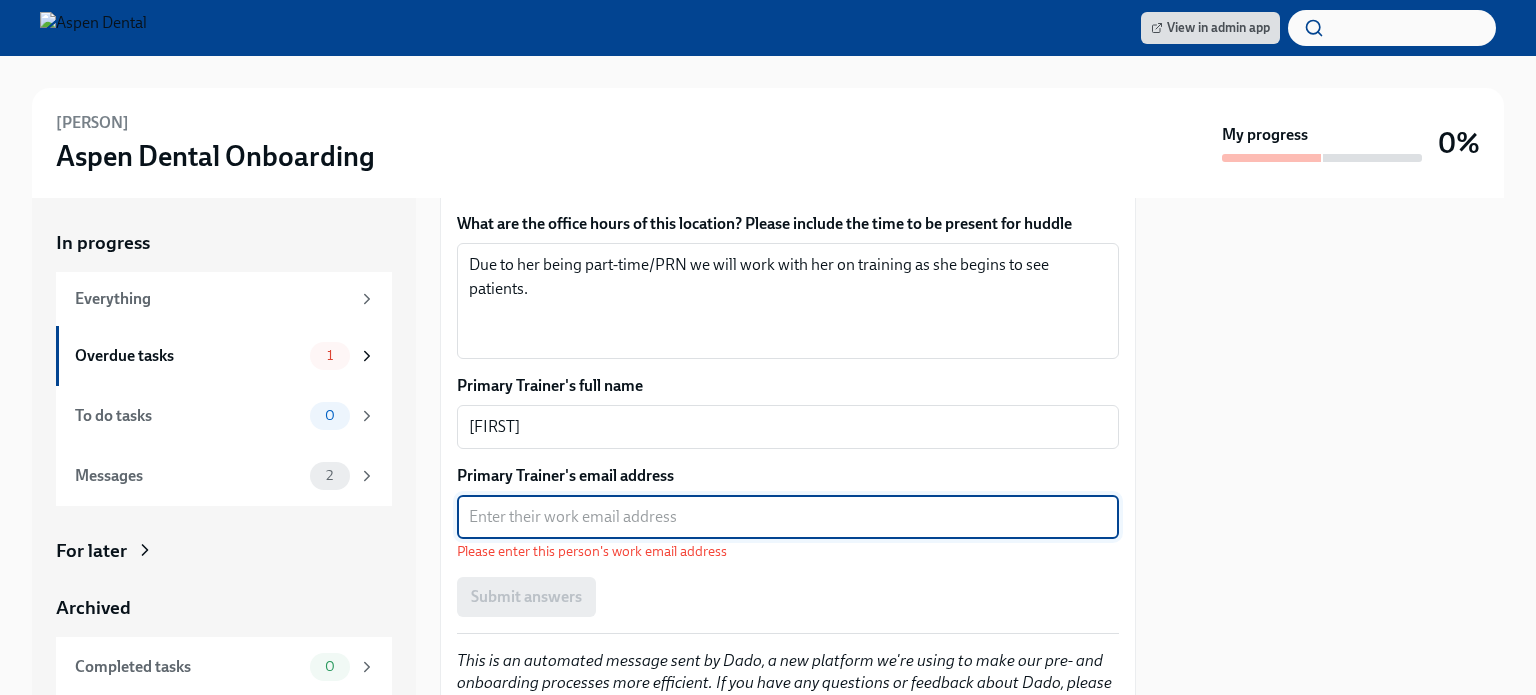 paste on "[EMAIL]" 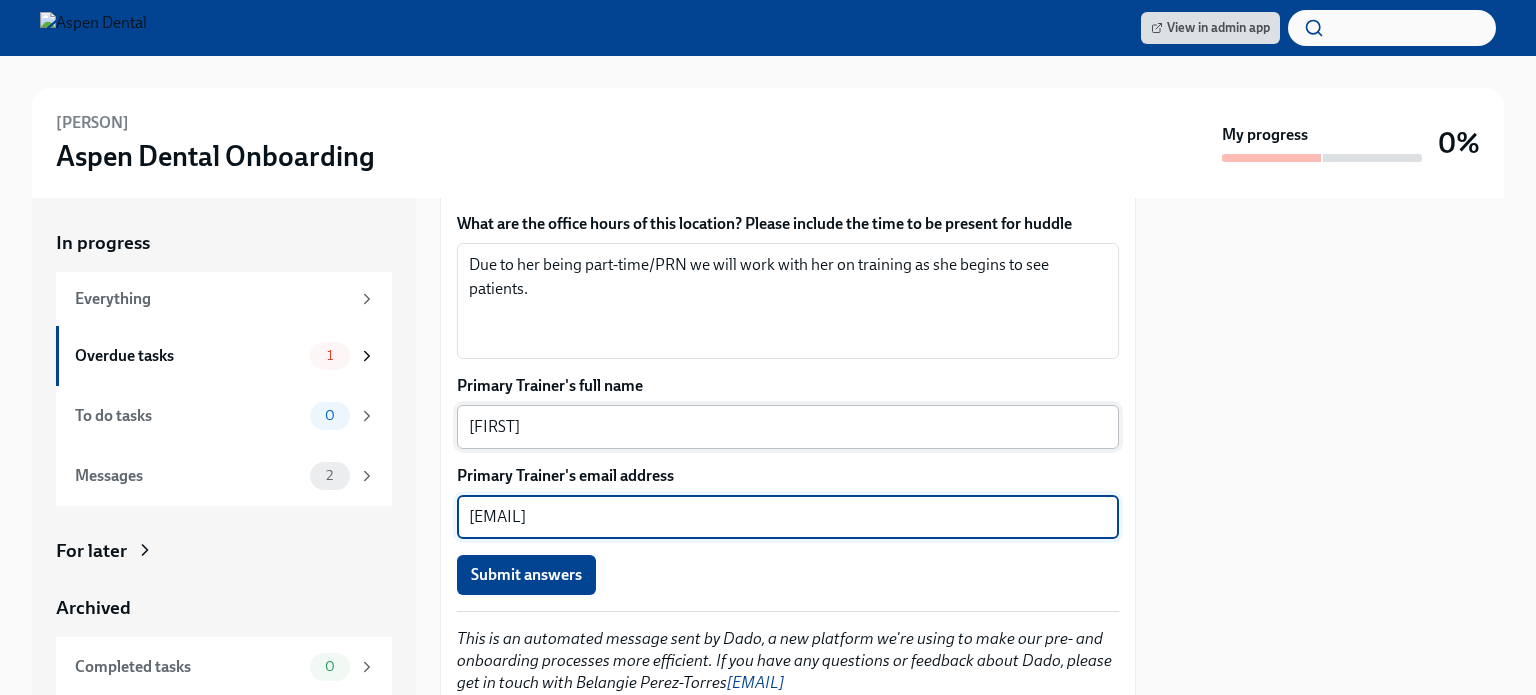 type on "[EMAIL]" 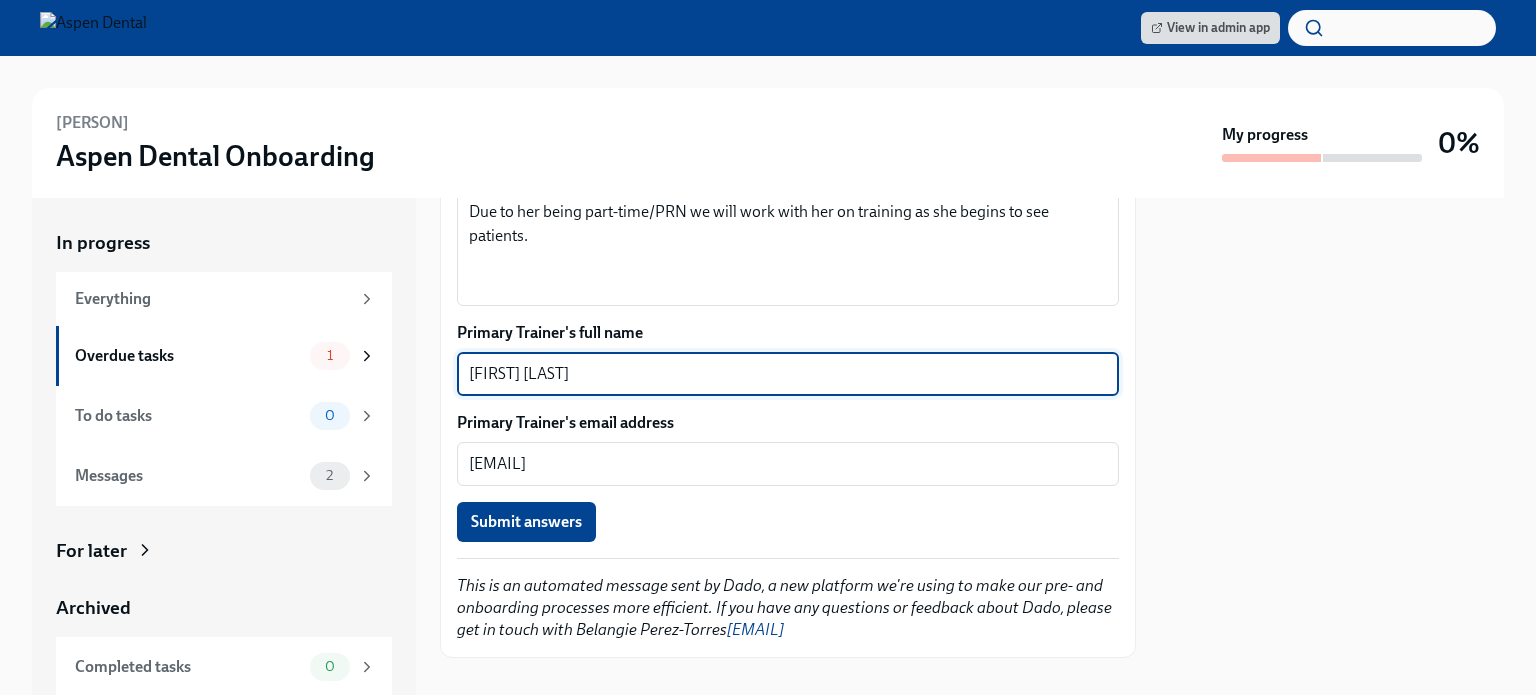 scroll, scrollTop: 1569, scrollLeft: 0, axis: vertical 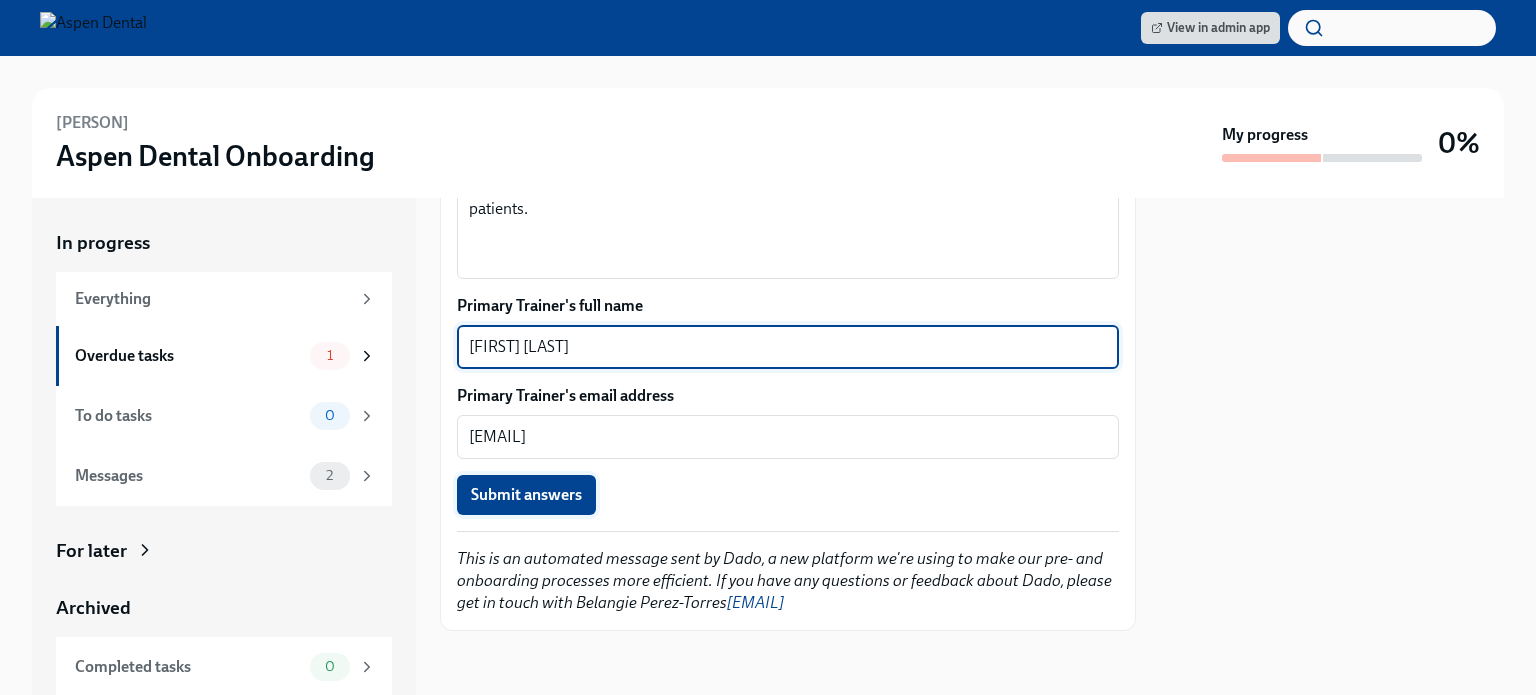 type on "[FIRST] [LAST]" 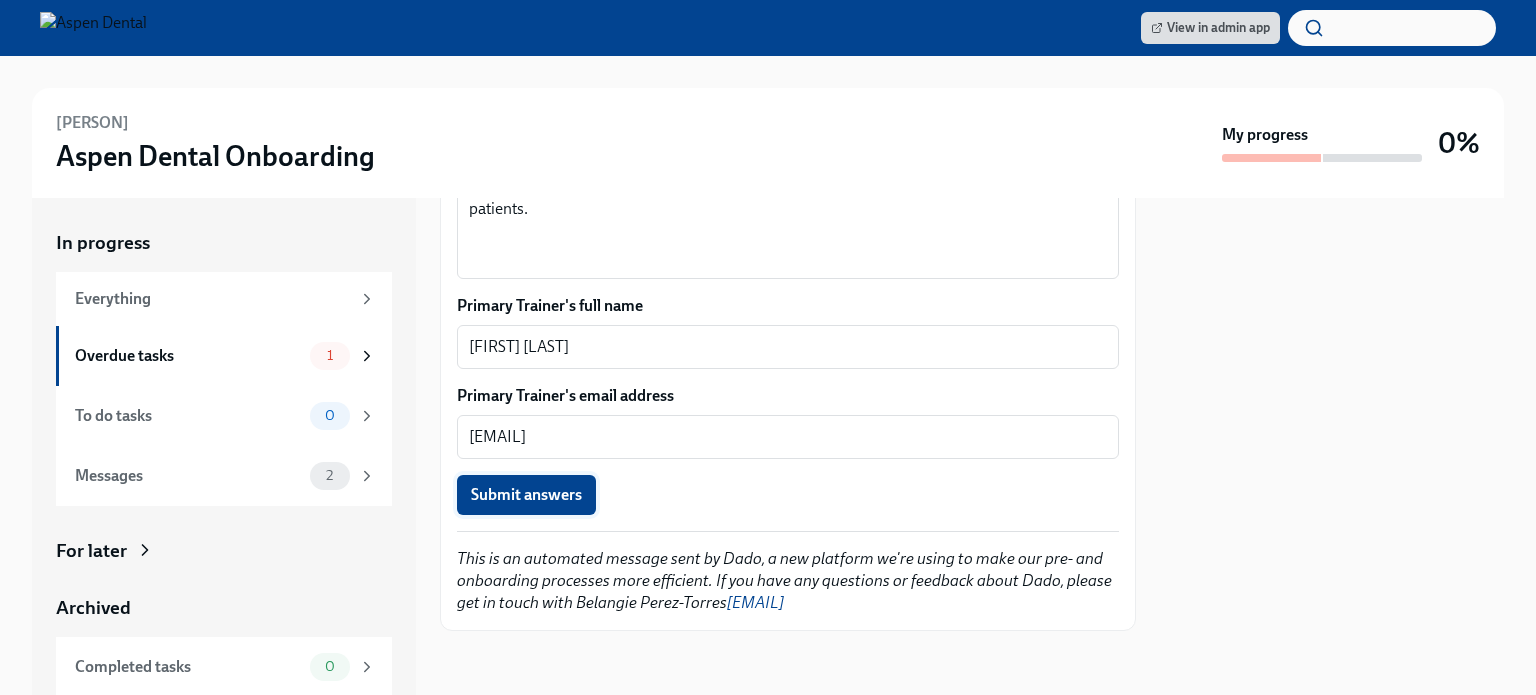 click on "Submit answers" at bounding box center (526, 495) 